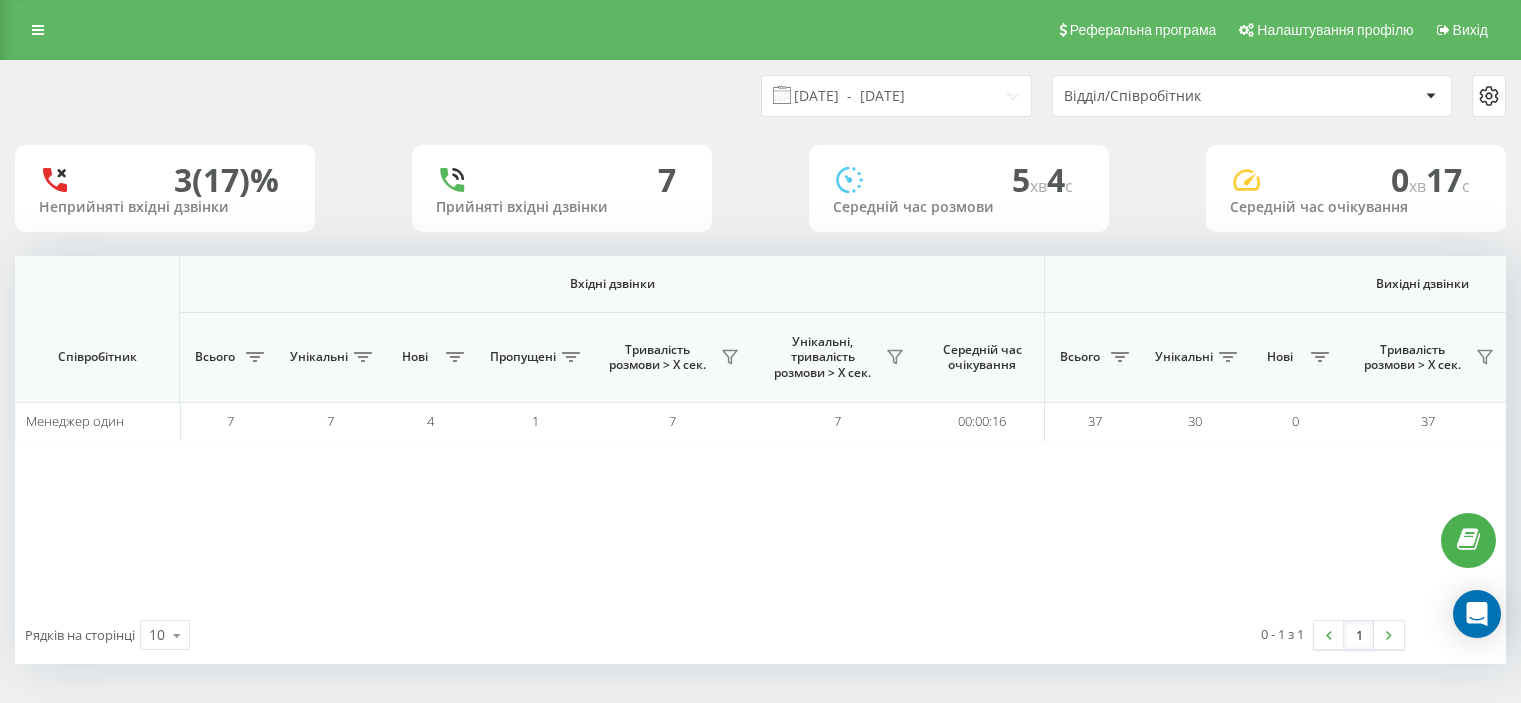 scroll, scrollTop: 0, scrollLeft: 0, axis: both 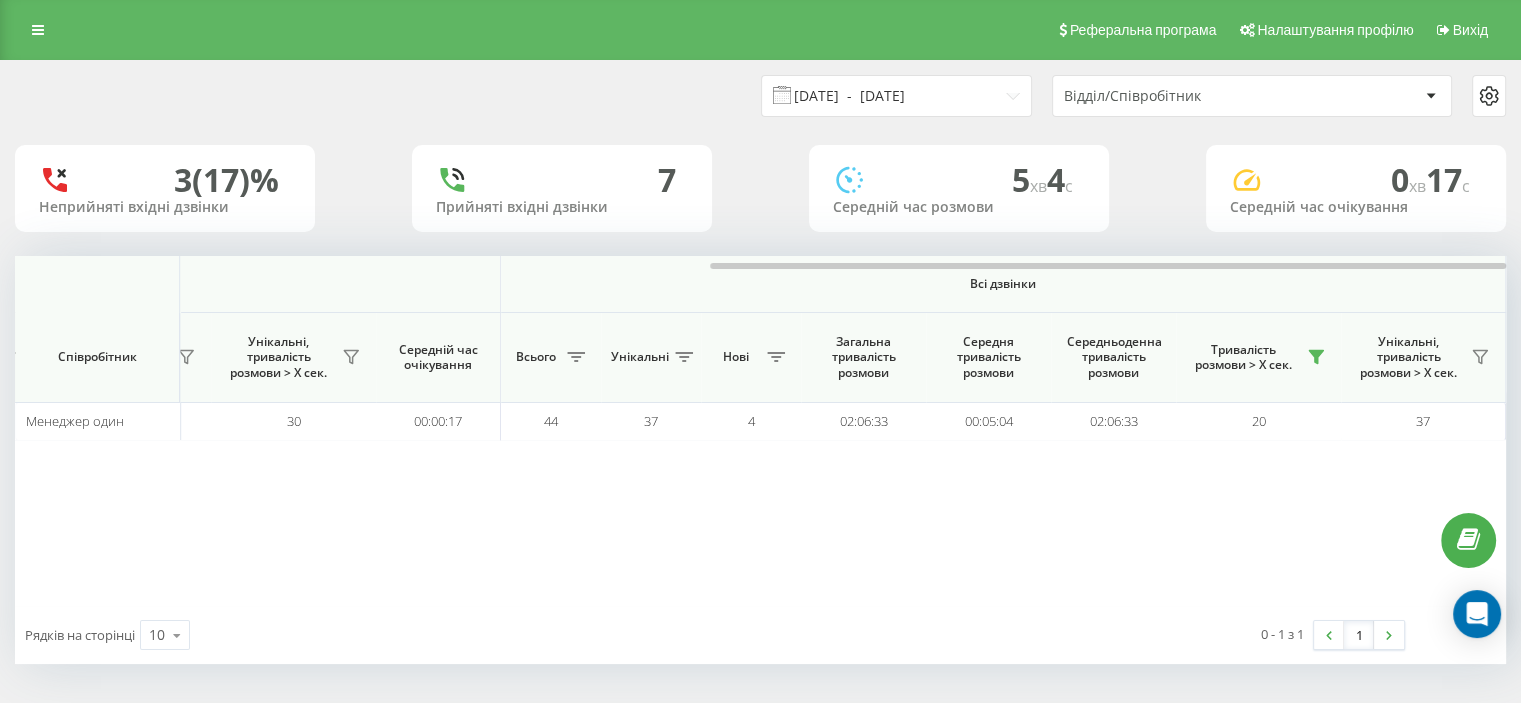 click on "[DATE]  -  [DATE]" at bounding box center [896, 96] 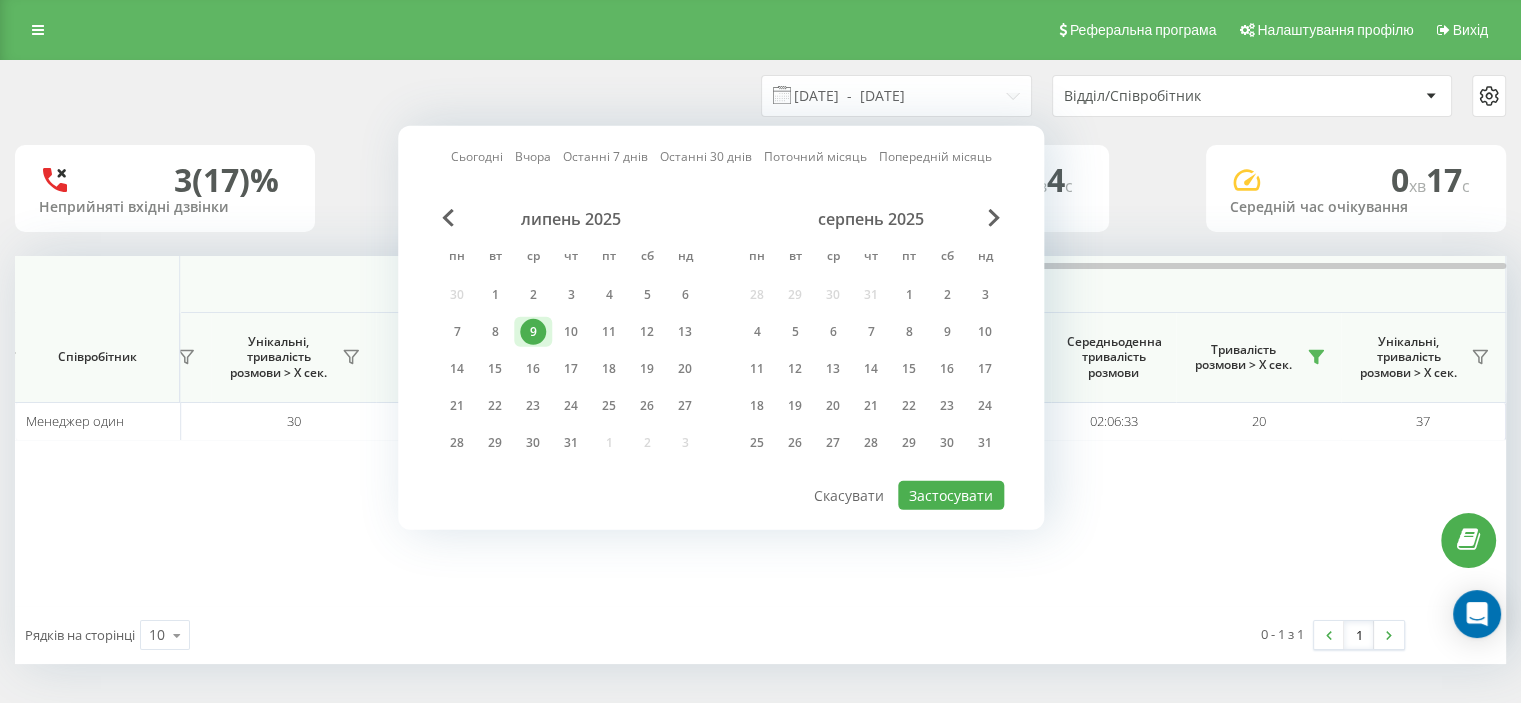 click on "Вчора" at bounding box center (533, 156) 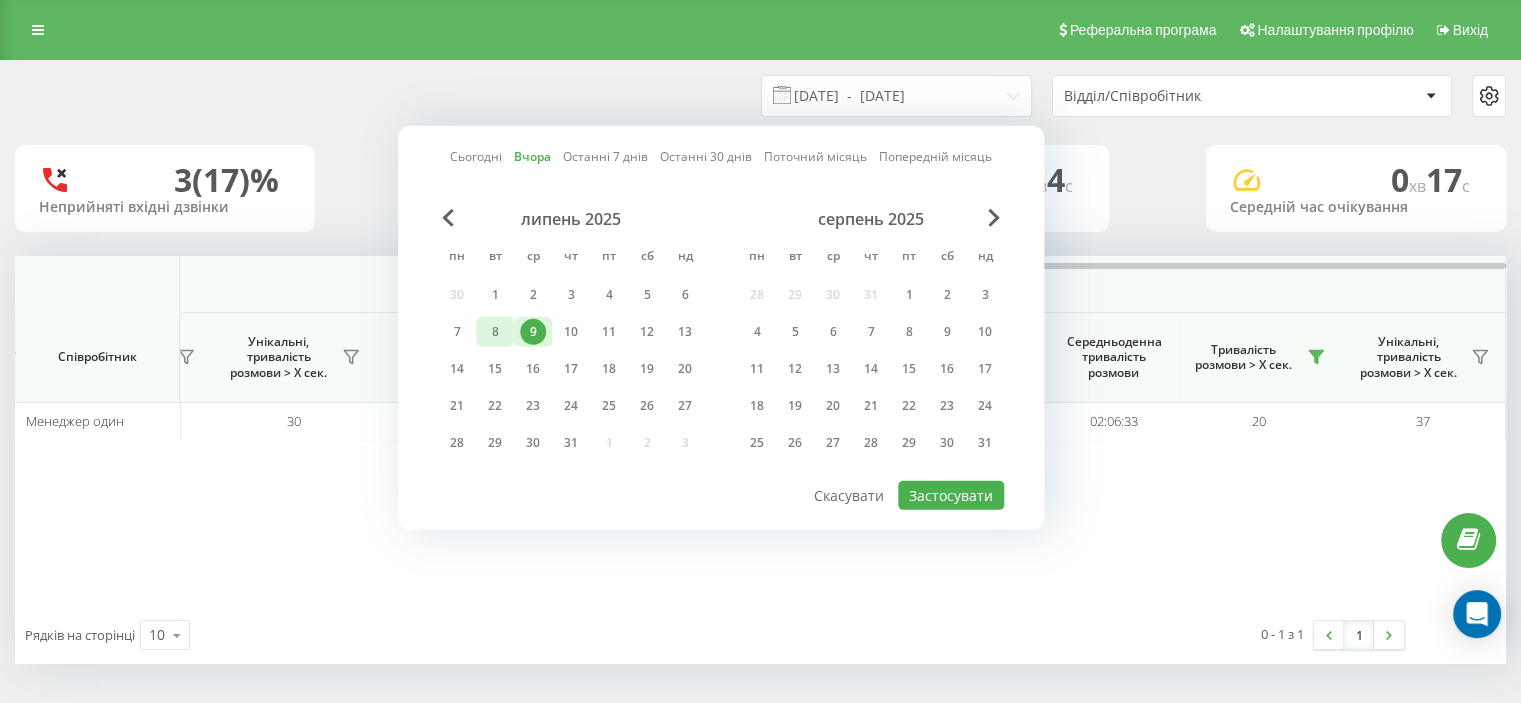 click on "8" at bounding box center [495, 332] 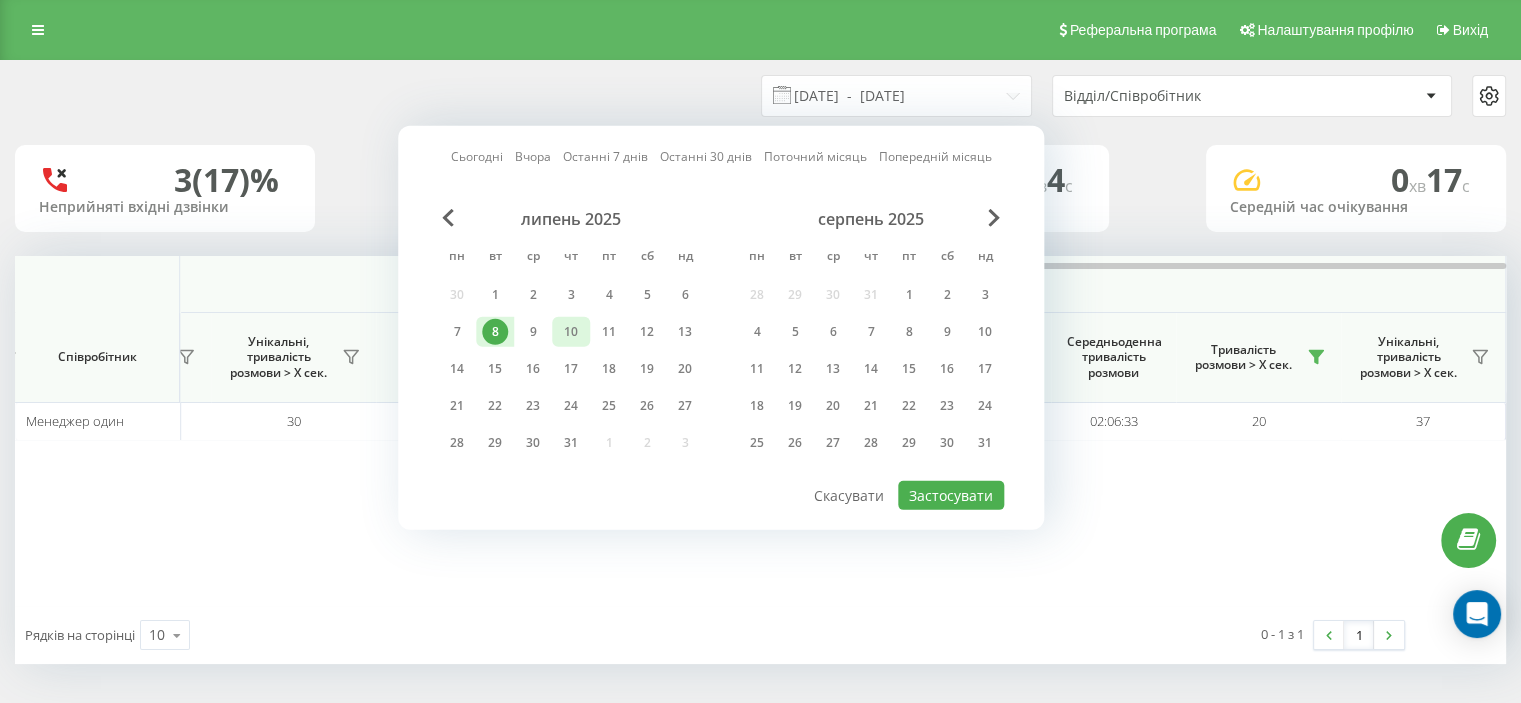 click on "10" at bounding box center (571, 332) 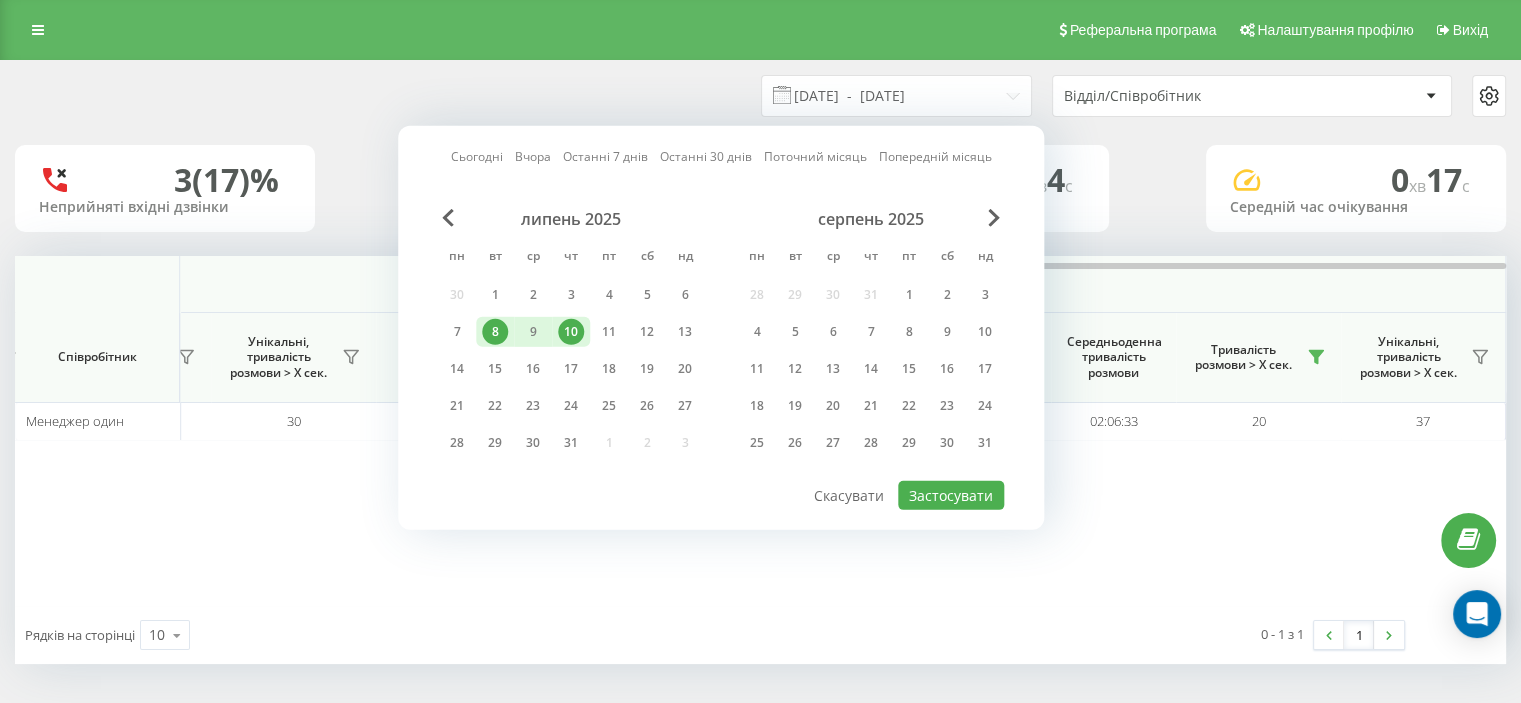 click on "8" at bounding box center (495, 332) 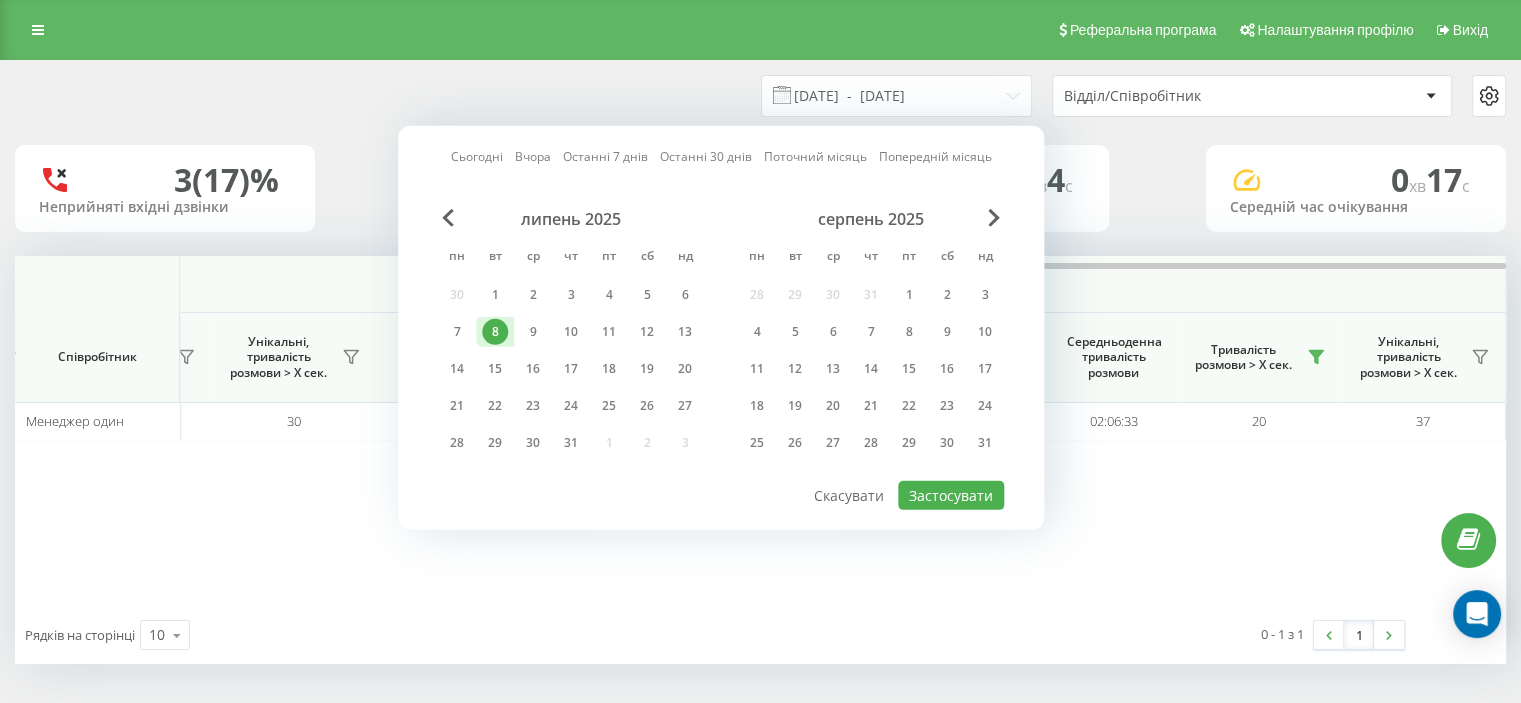 click on "8" at bounding box center [495, 332] 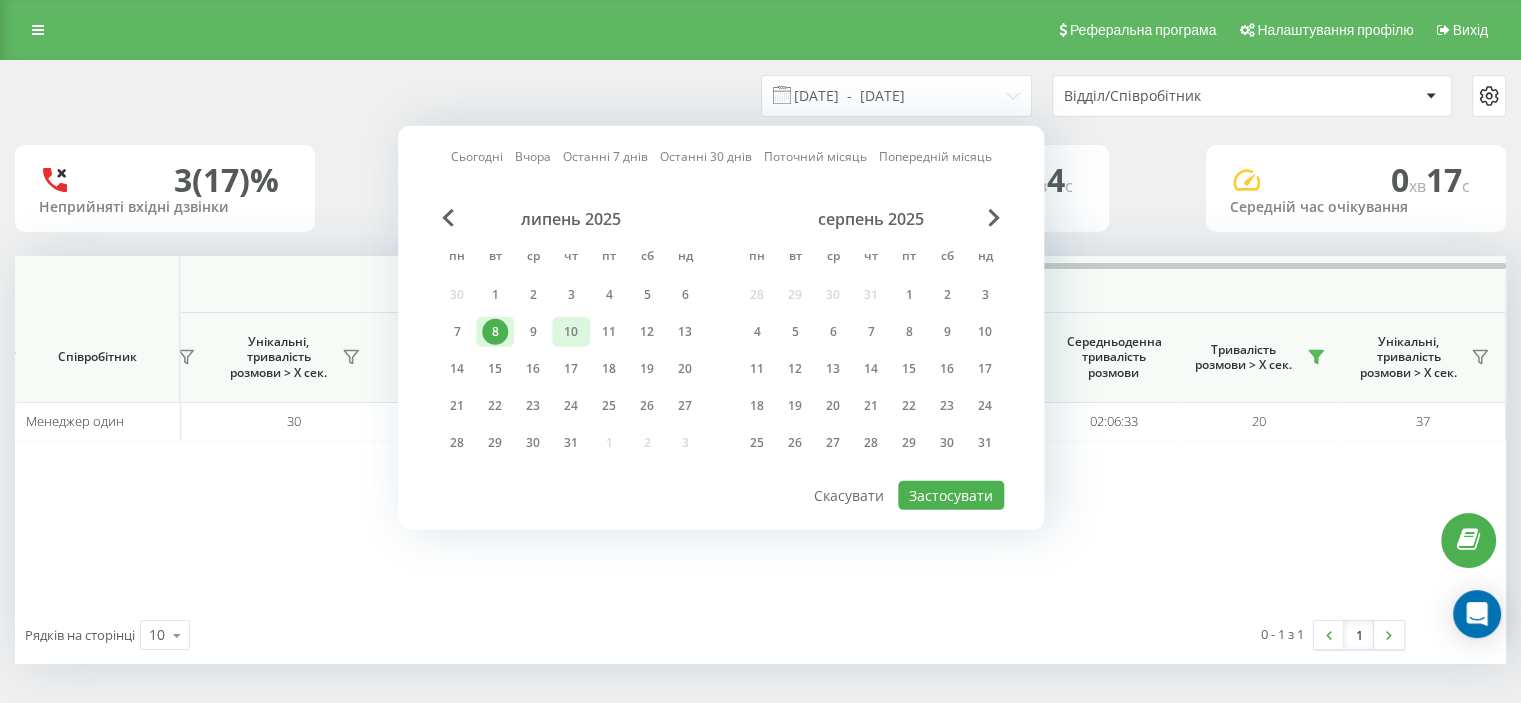 click on "10" at bounding box center (571, 332) 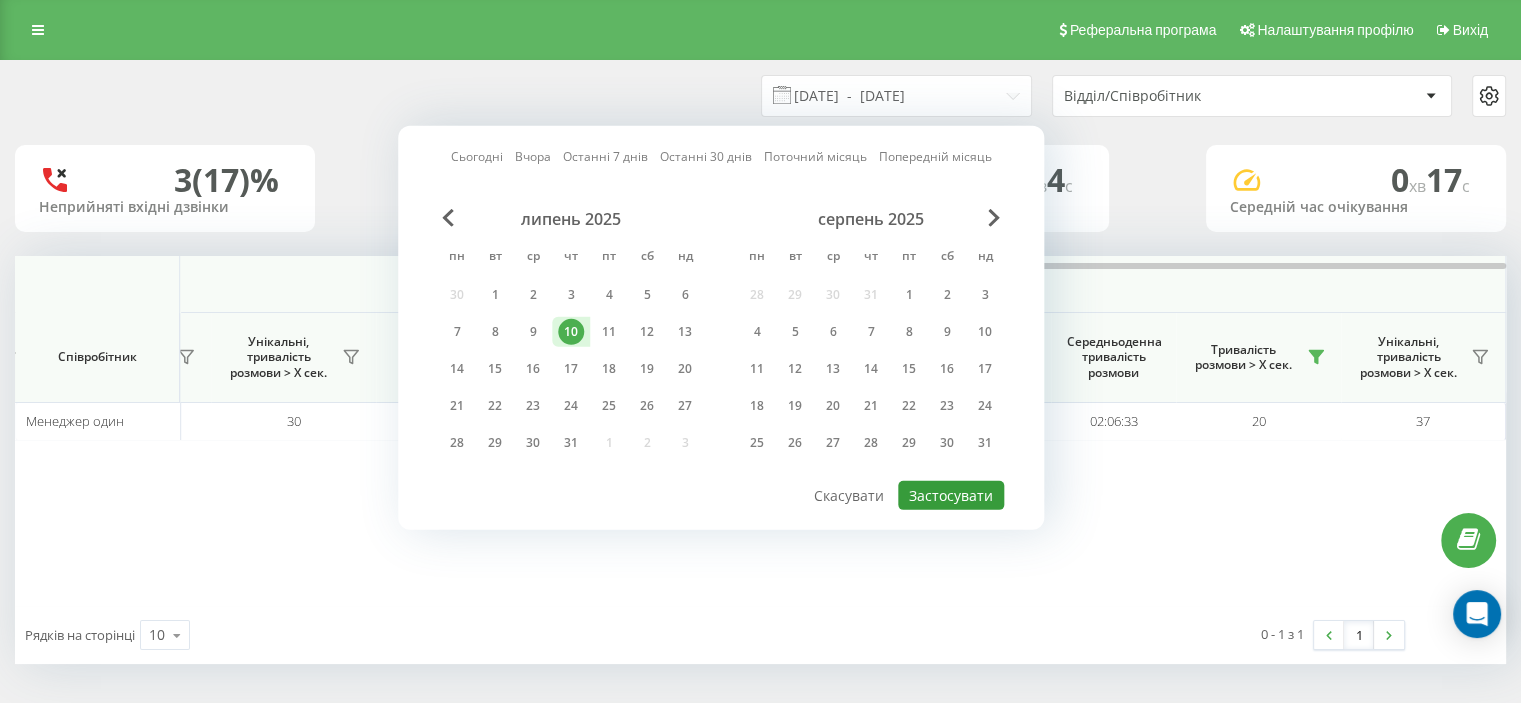 click on "Застосувати" at bounding box center [951, 495] 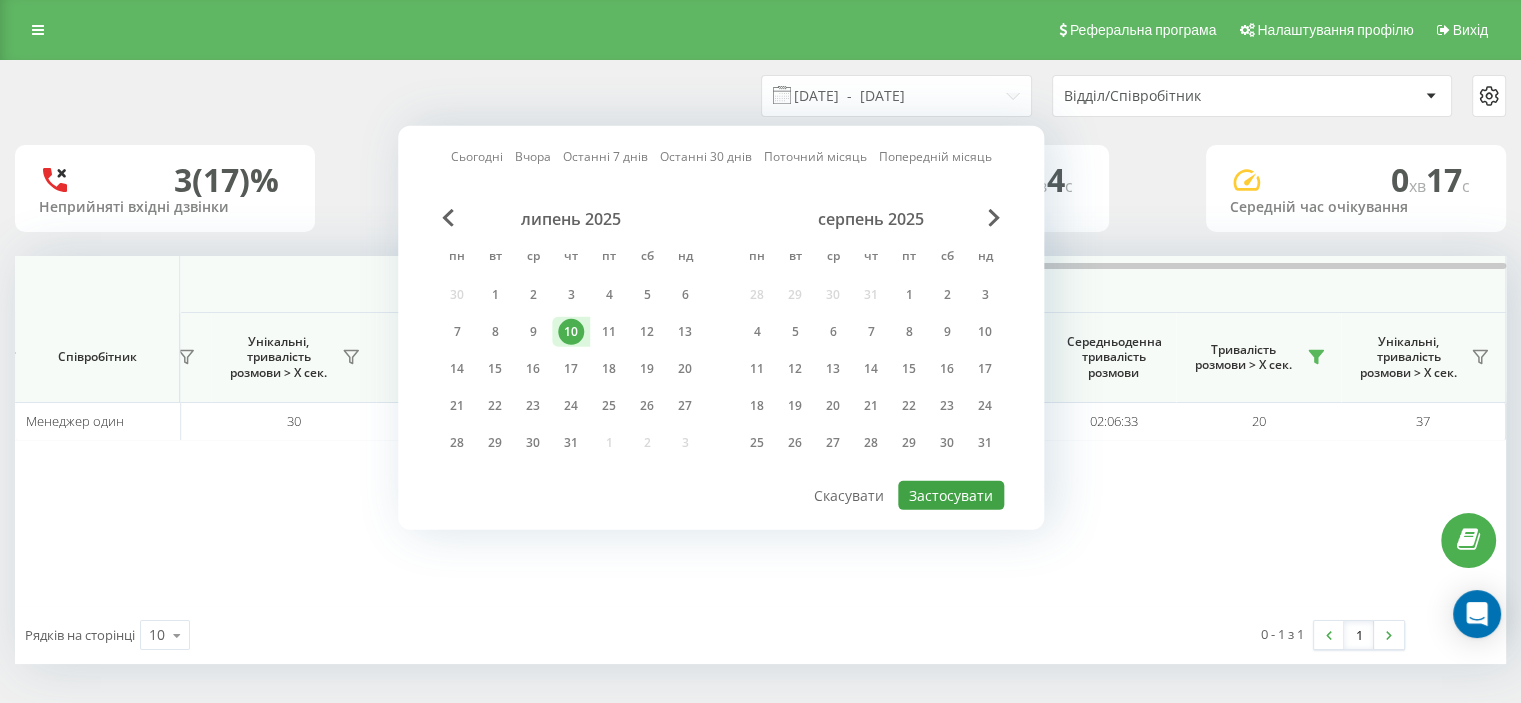 type on "[DATE]  -  [DATE]" 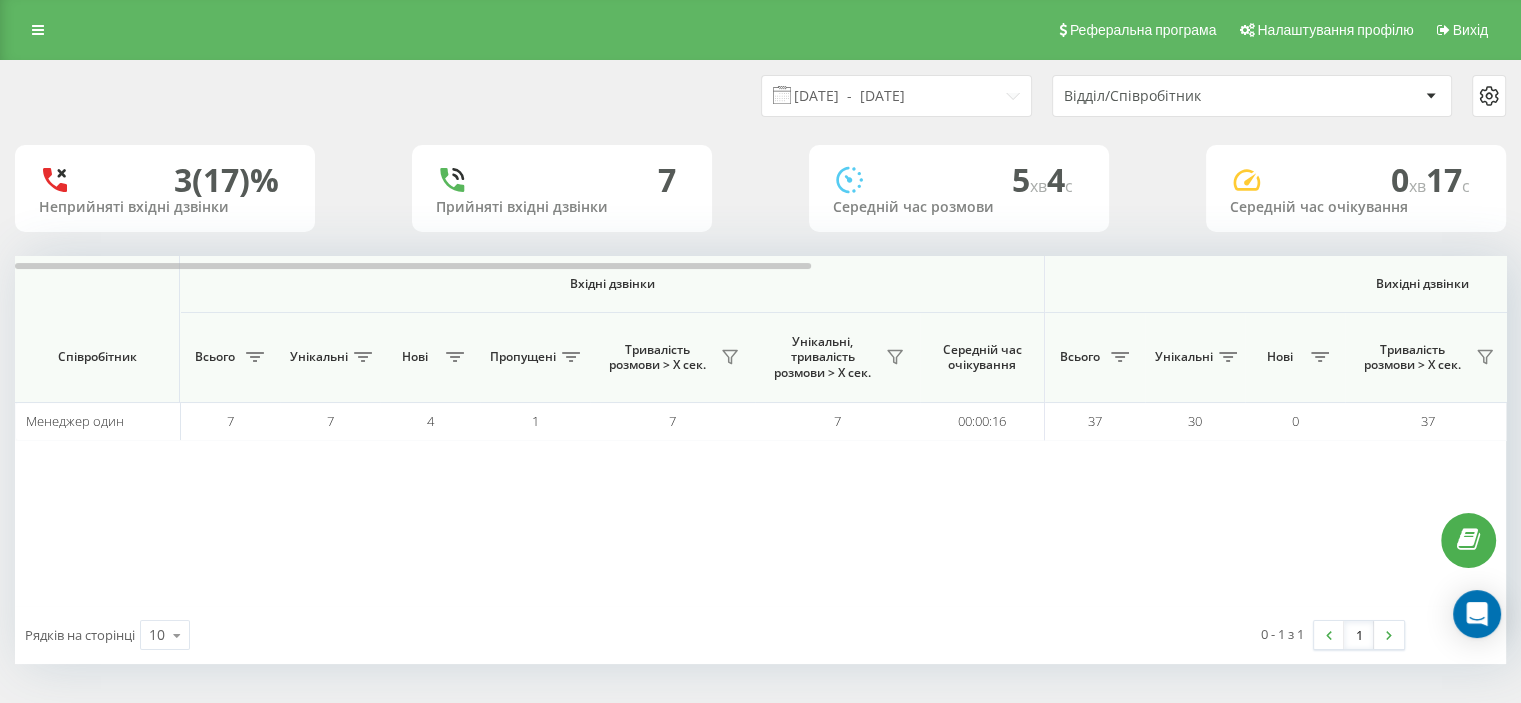 click on "Відділ/Співробітник" at bounding box center (1183, 96) 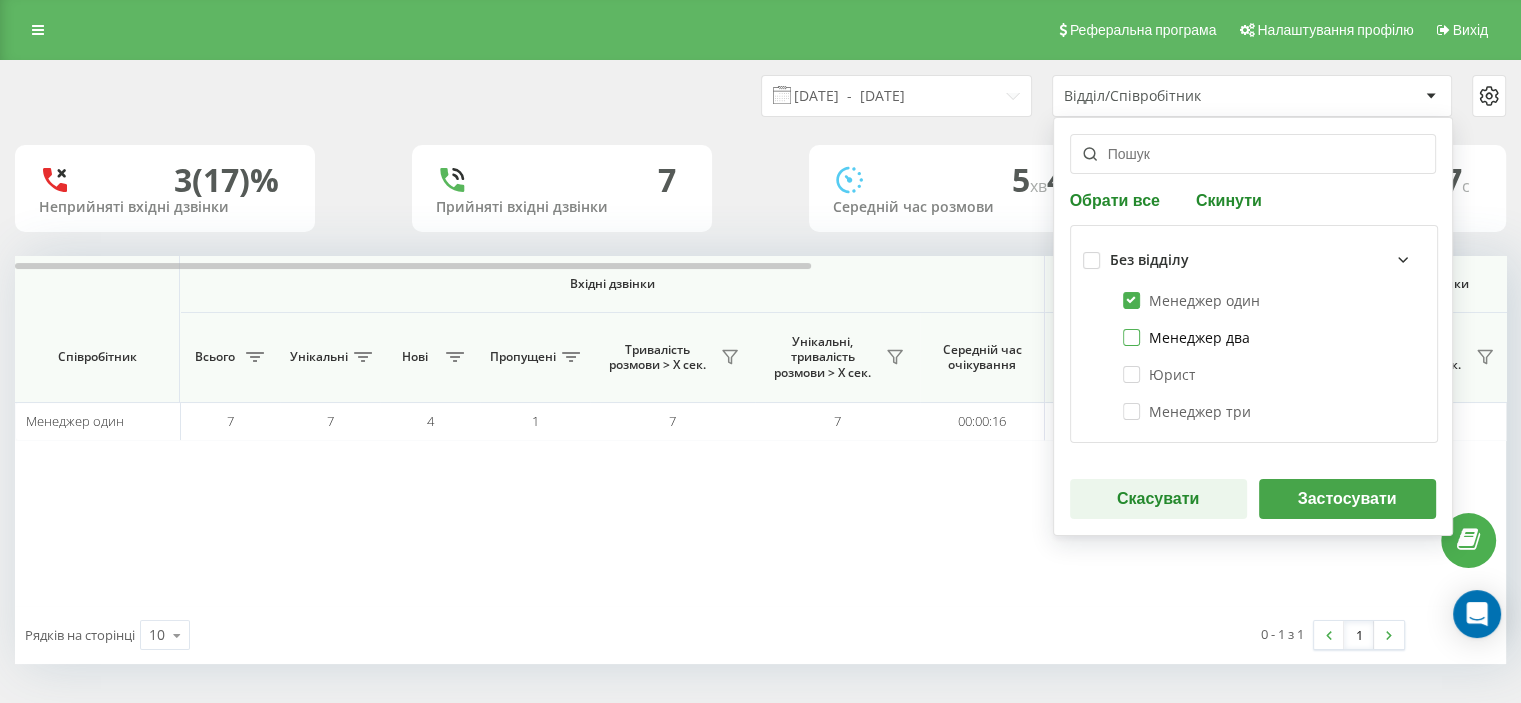 click on "Менеджер два" at bounding box center [1186, 337] 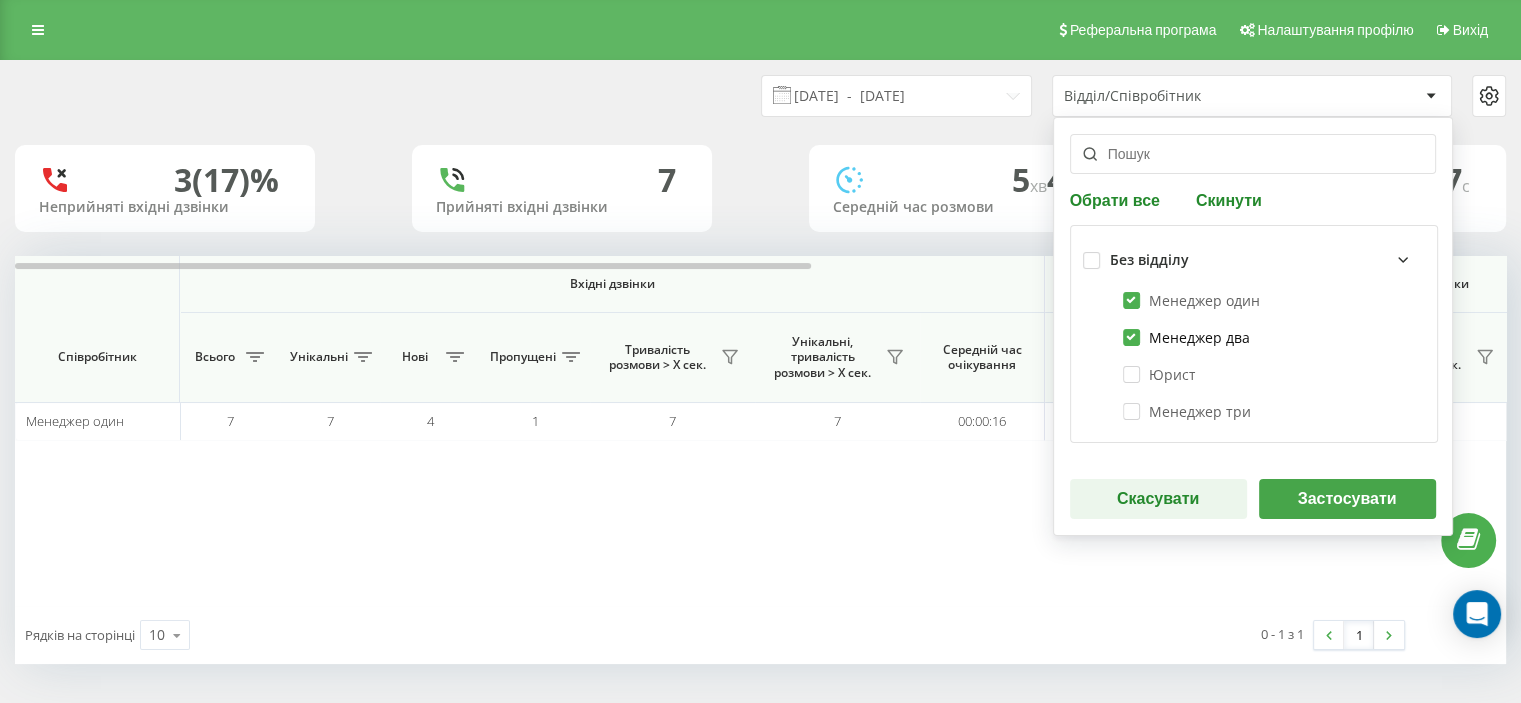 checkbox on "true" 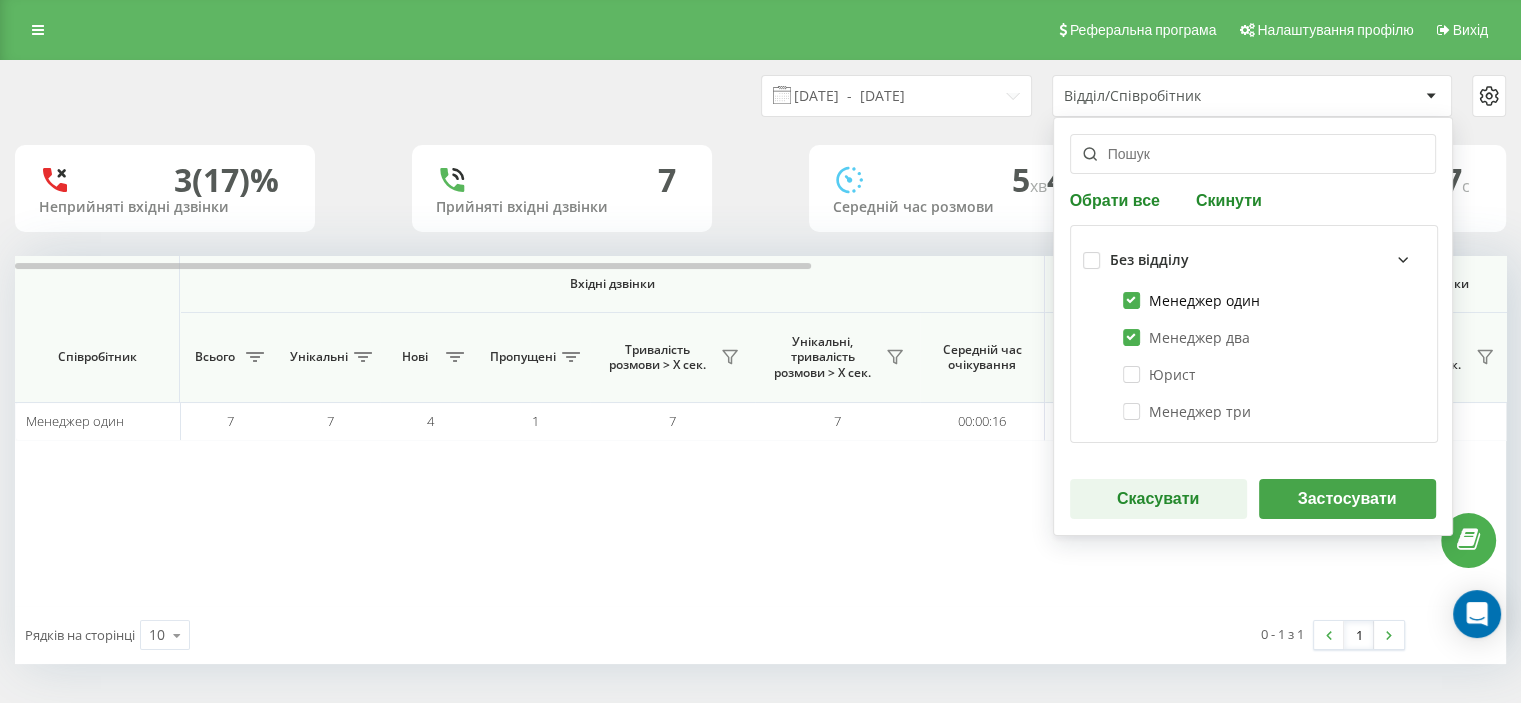 click on "Менеджер один" at bounding box center [1191, 300] 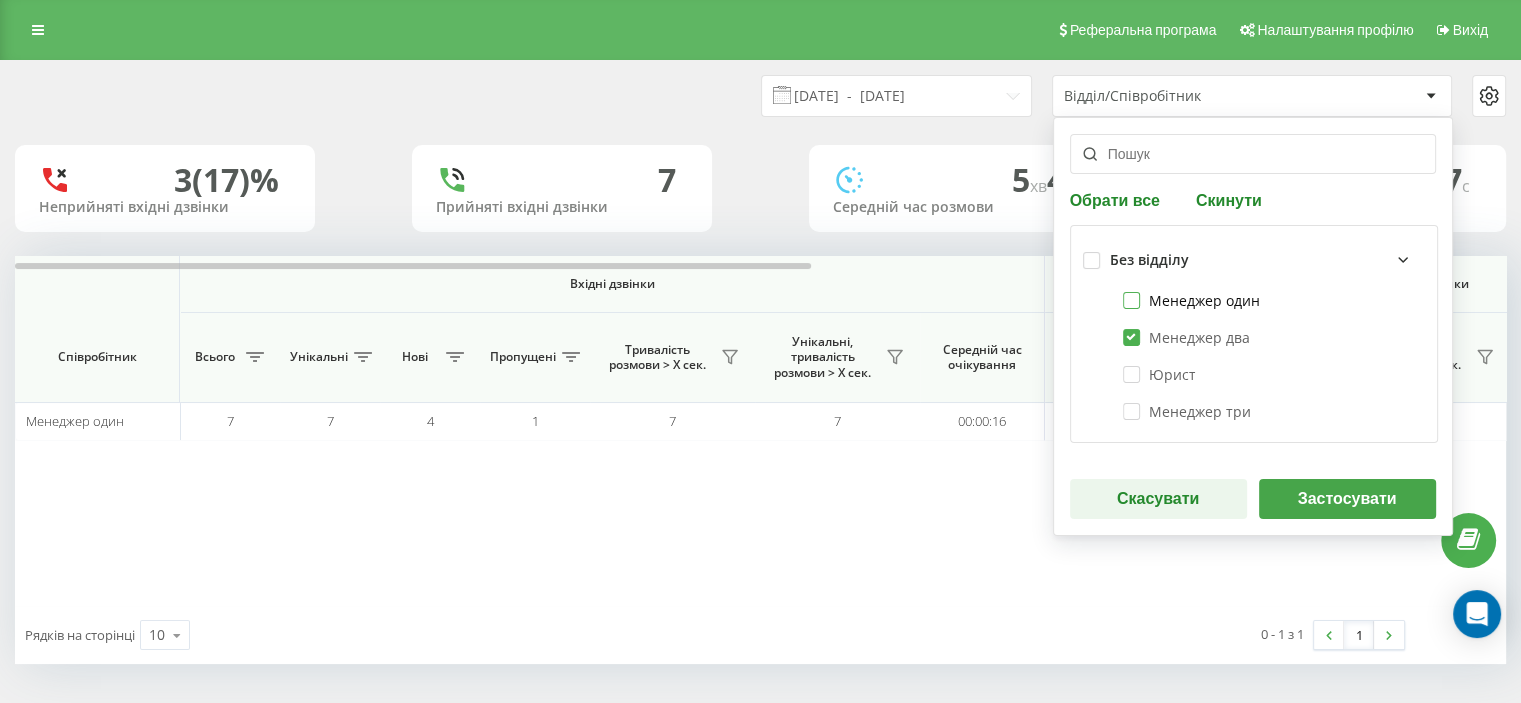 checkbox on "false" 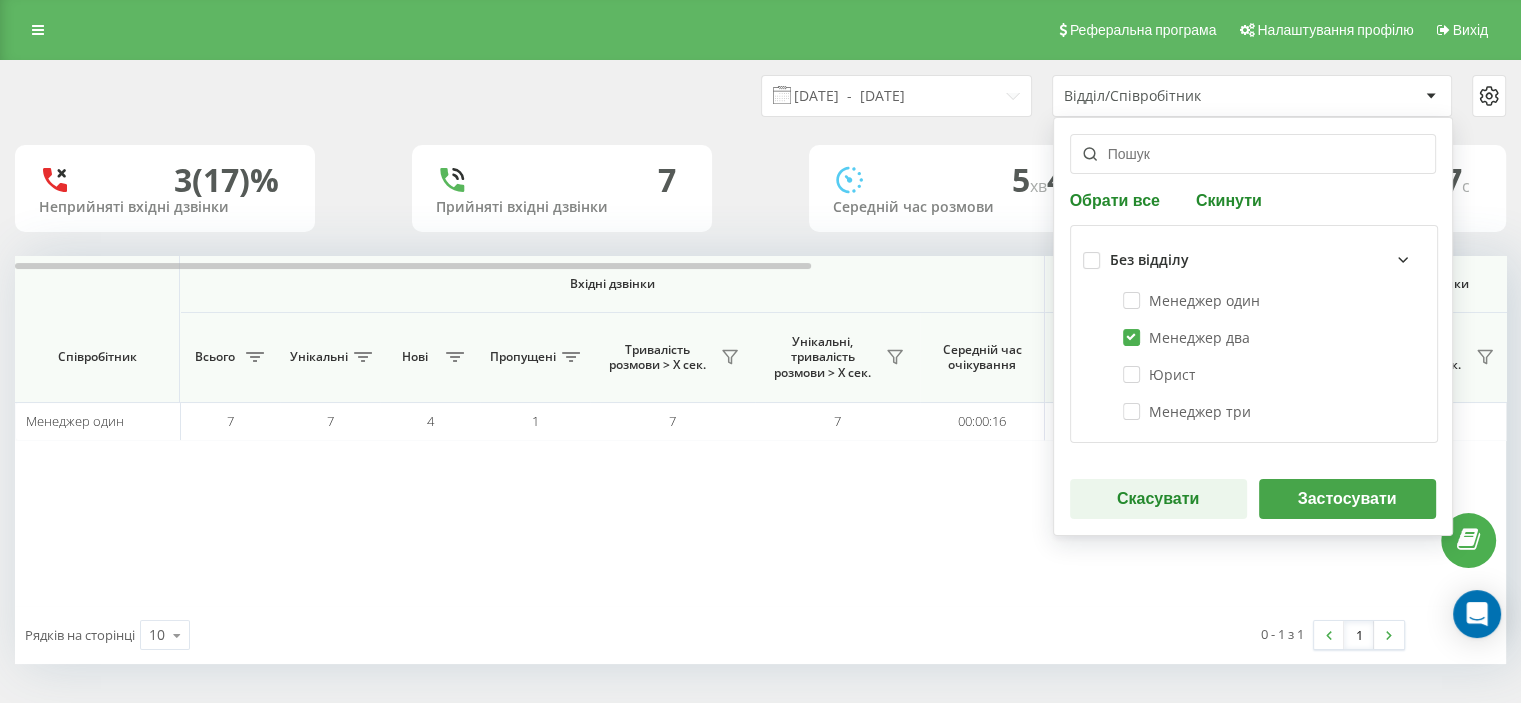click on "Застосувати" at bounding box center (1347, 499) 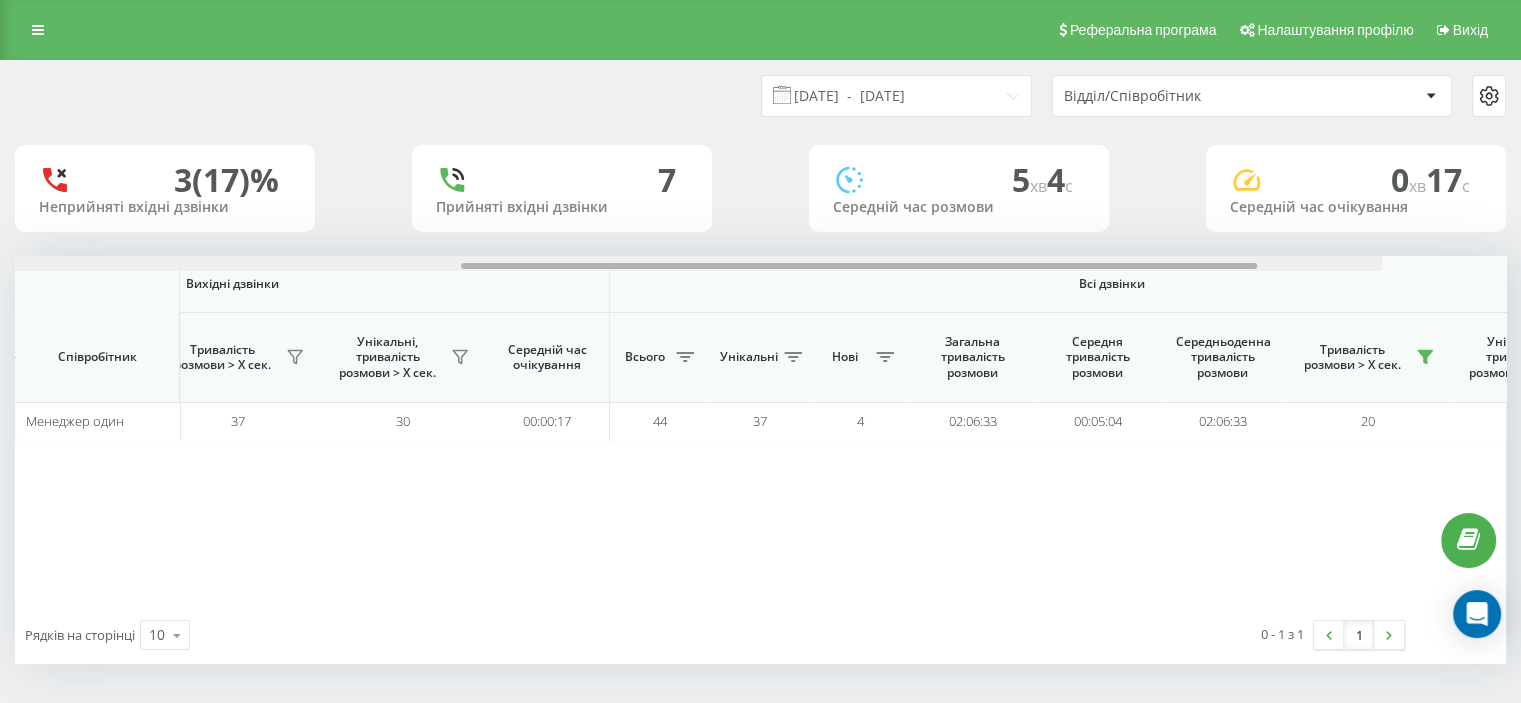 scroll, scrollTop: 0, scrollLeft: 1299, axis: horizontal 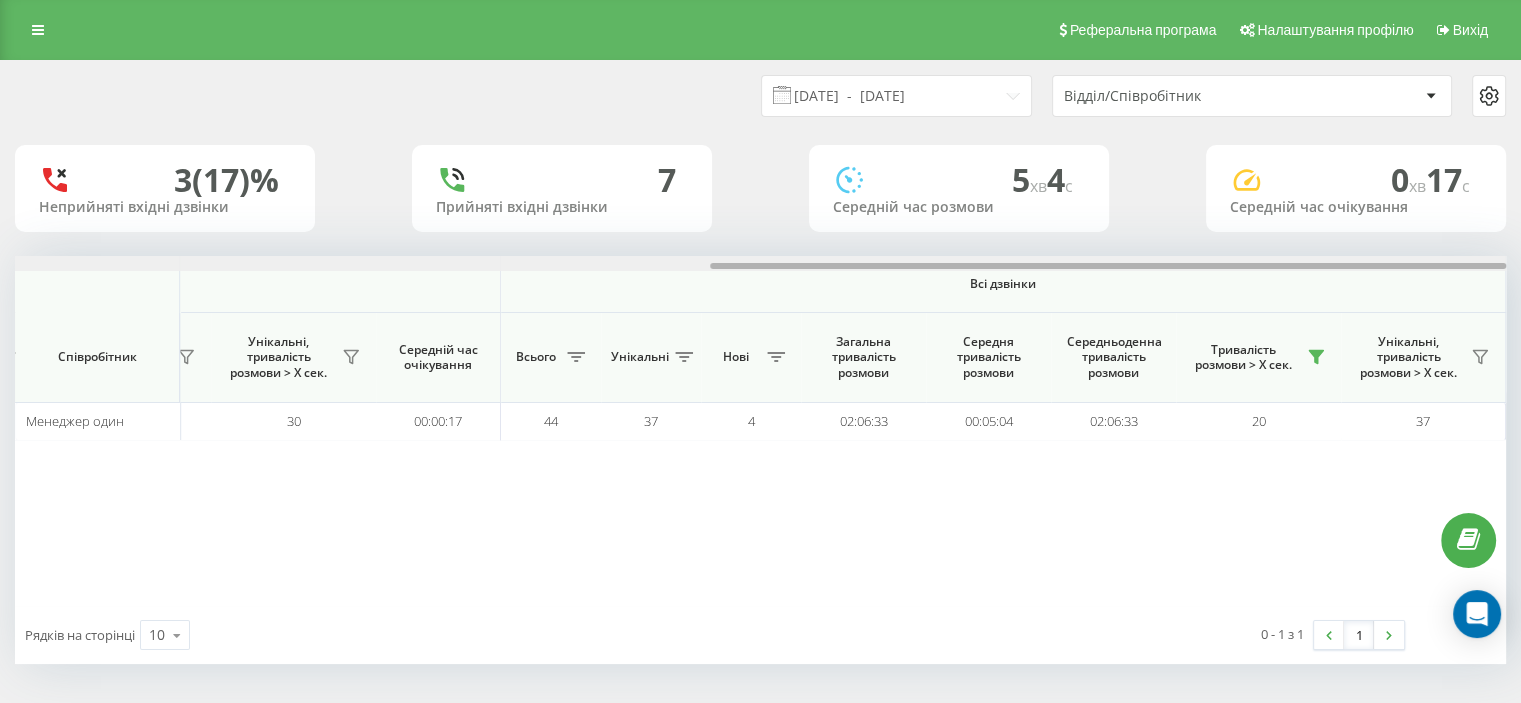 drag, startPoint x: 771, startPoint y: 263, endPoint x: 1504, endPoint y: 259, distance: 733.0109 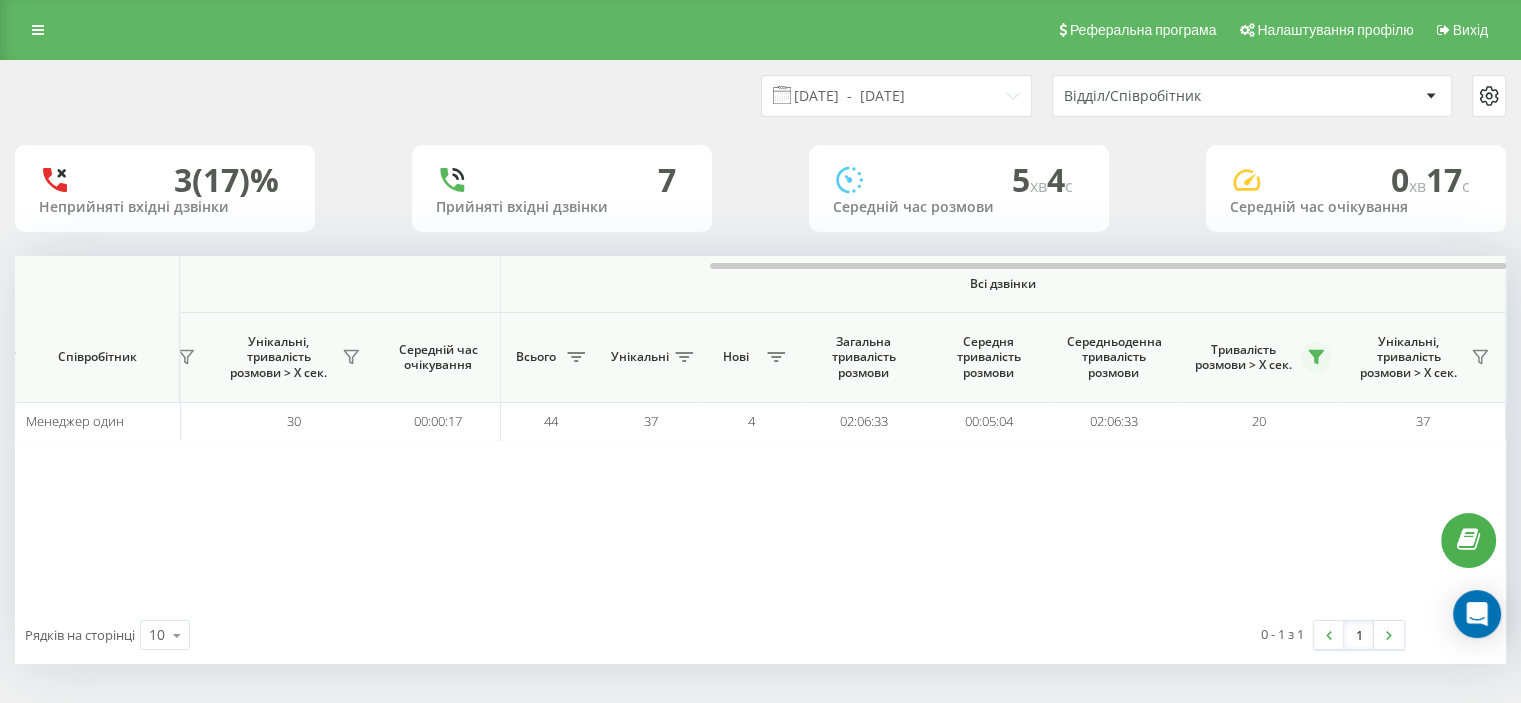 click 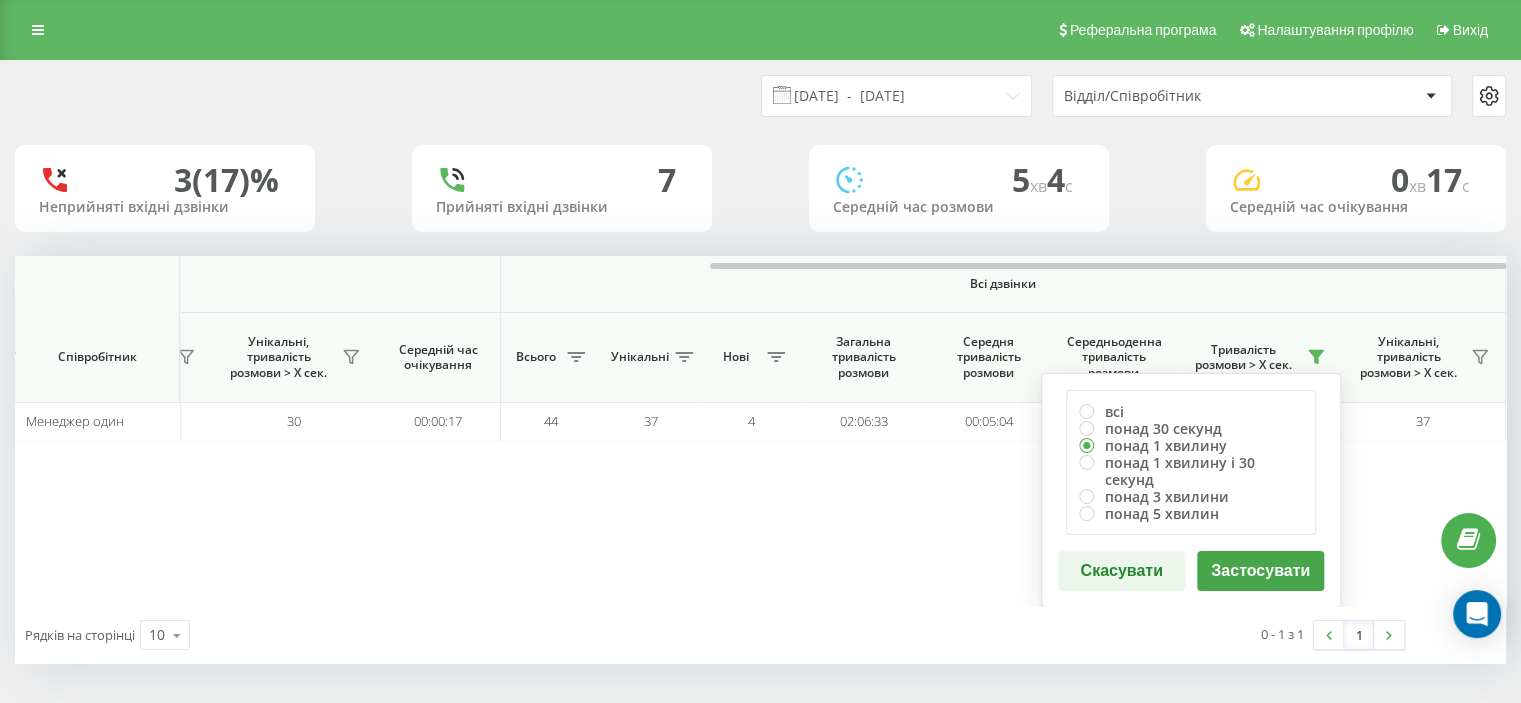 click on "Застосувати" at bounding box center [1260, 571] 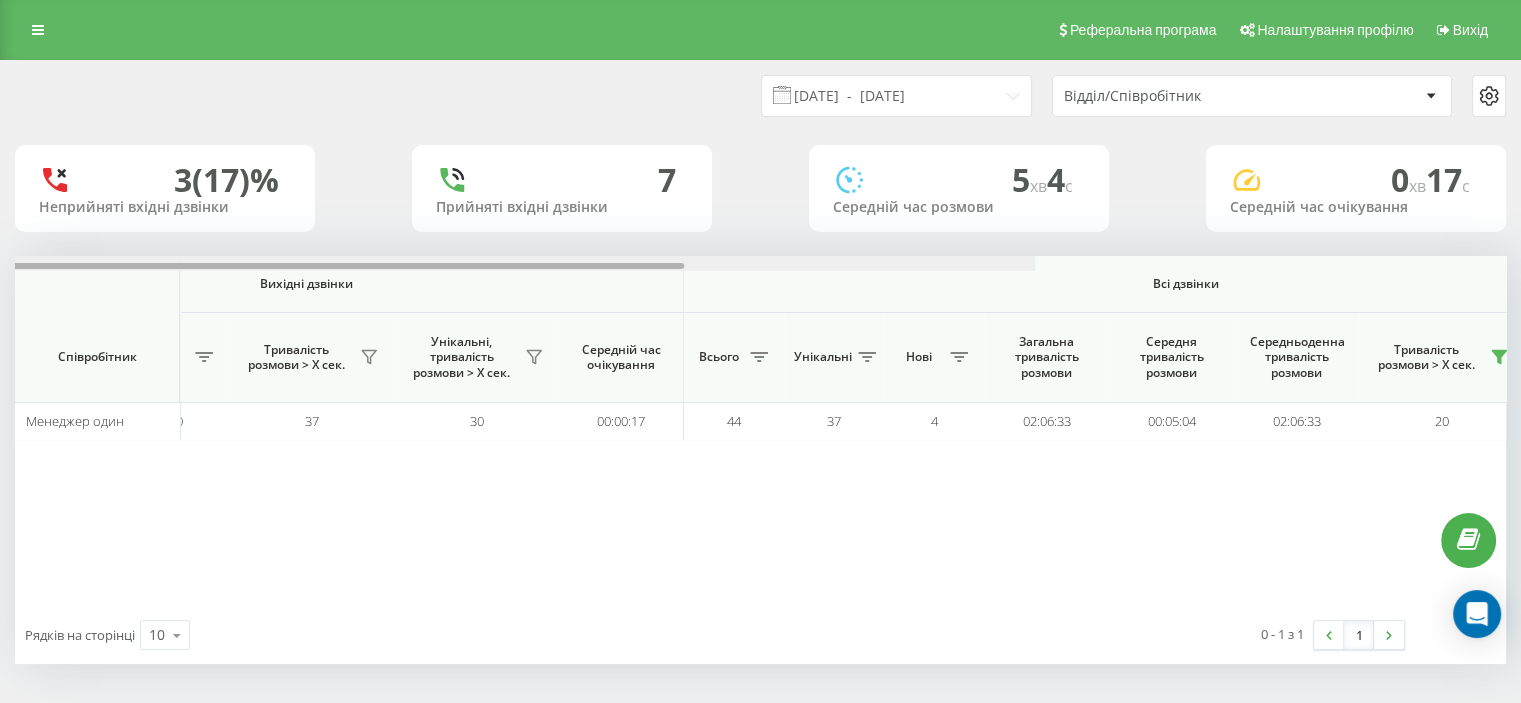 scroll, scrollTop: 0, scrollLeft: 1299, axis: horizontal 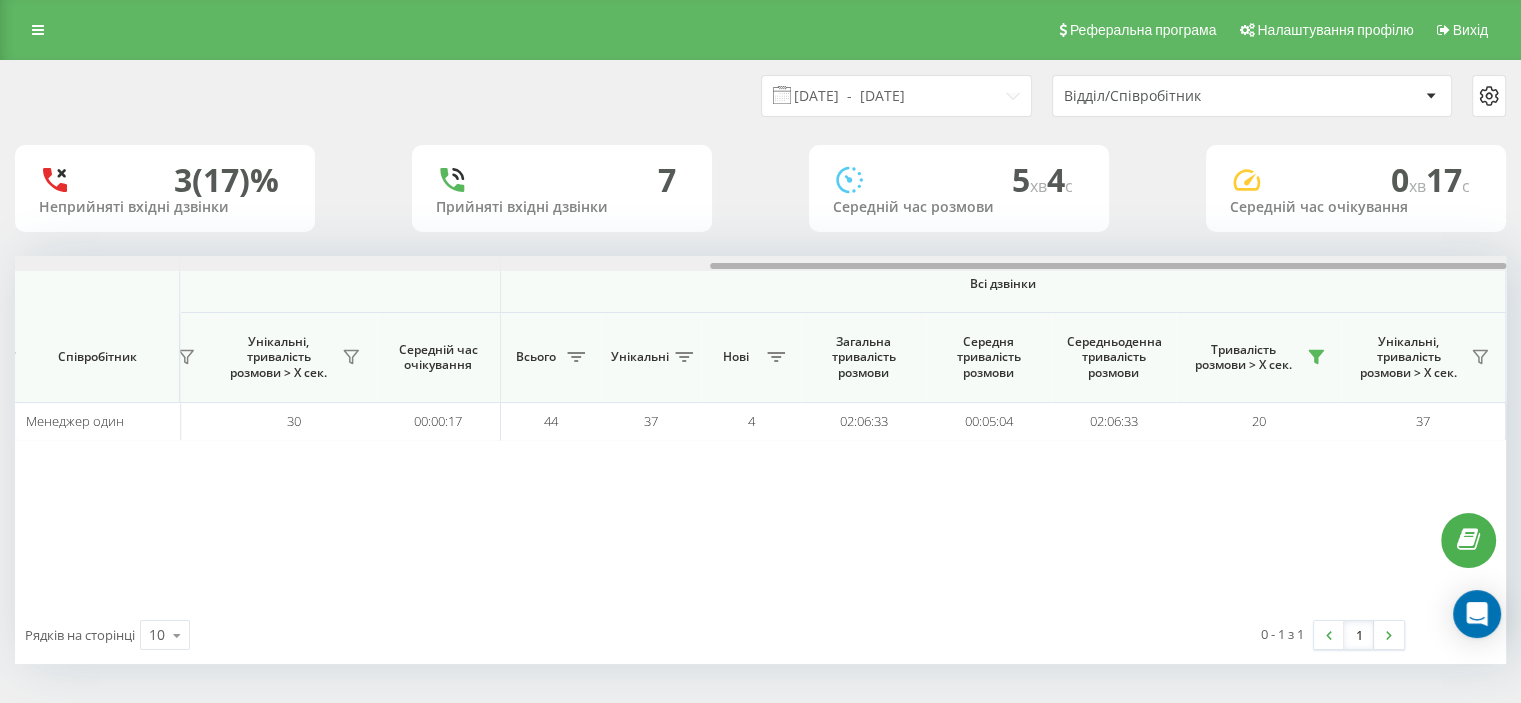 drag, startPoint x: 743, startPoint y: 263, endPoint x: 1535, endPoint y: 209, distance: 793.83875 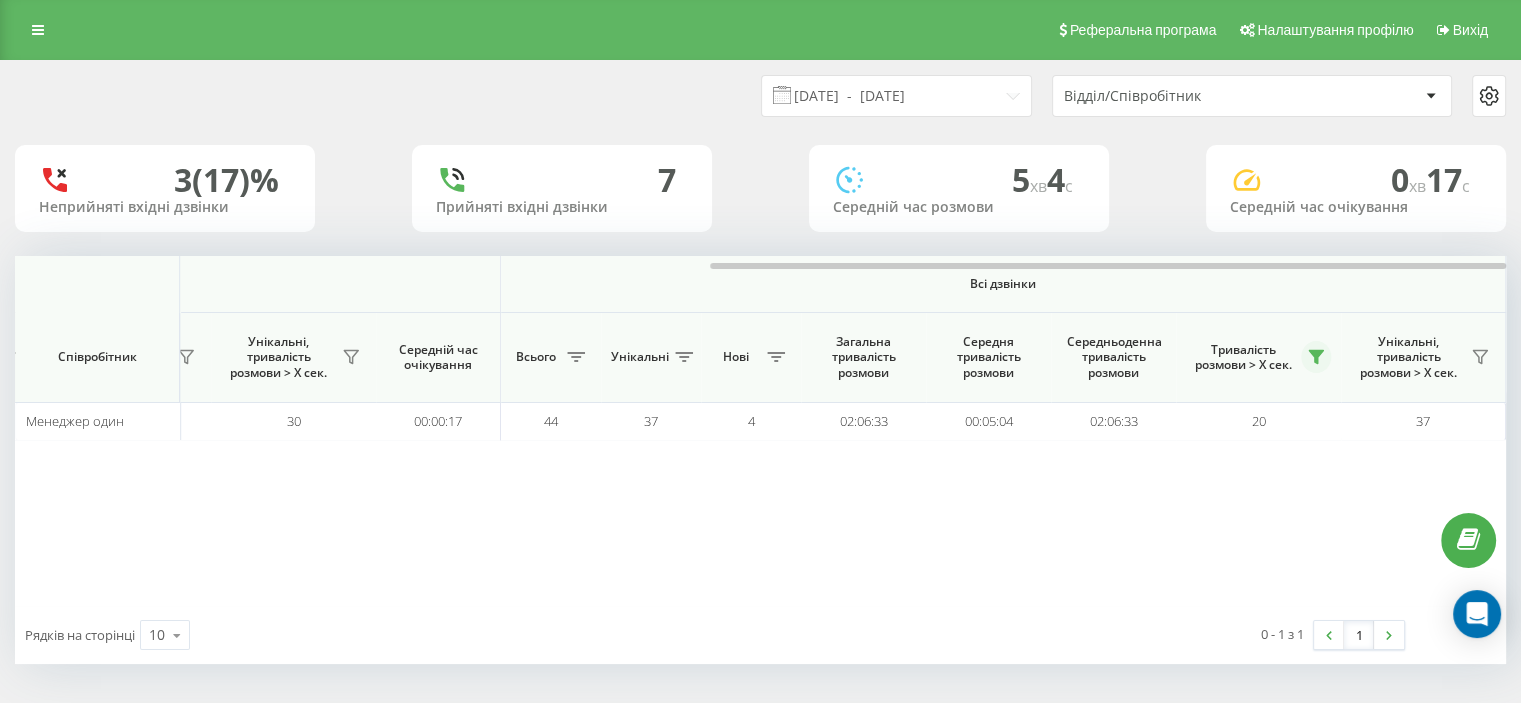 click 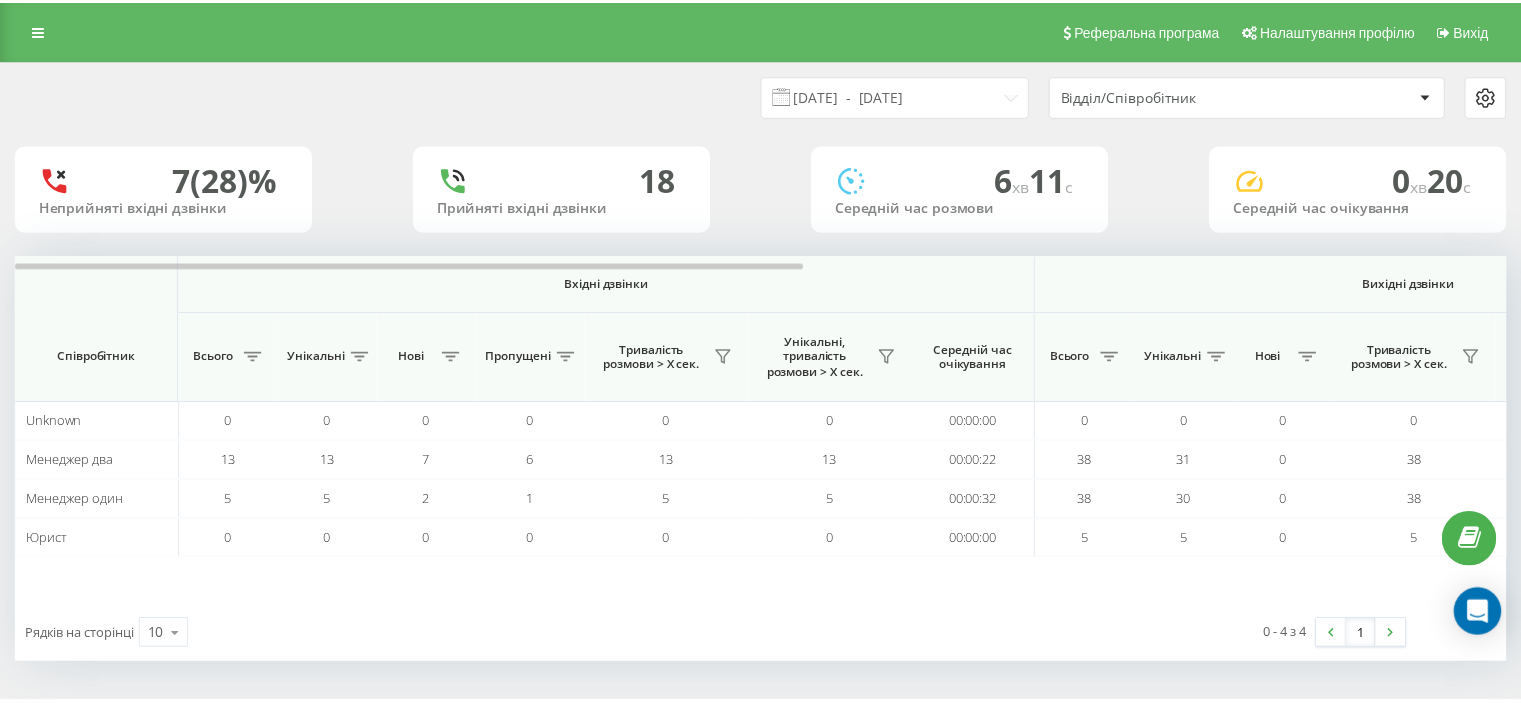 scroll, scrollTop: 0, scrollLeft: 0, axis: both 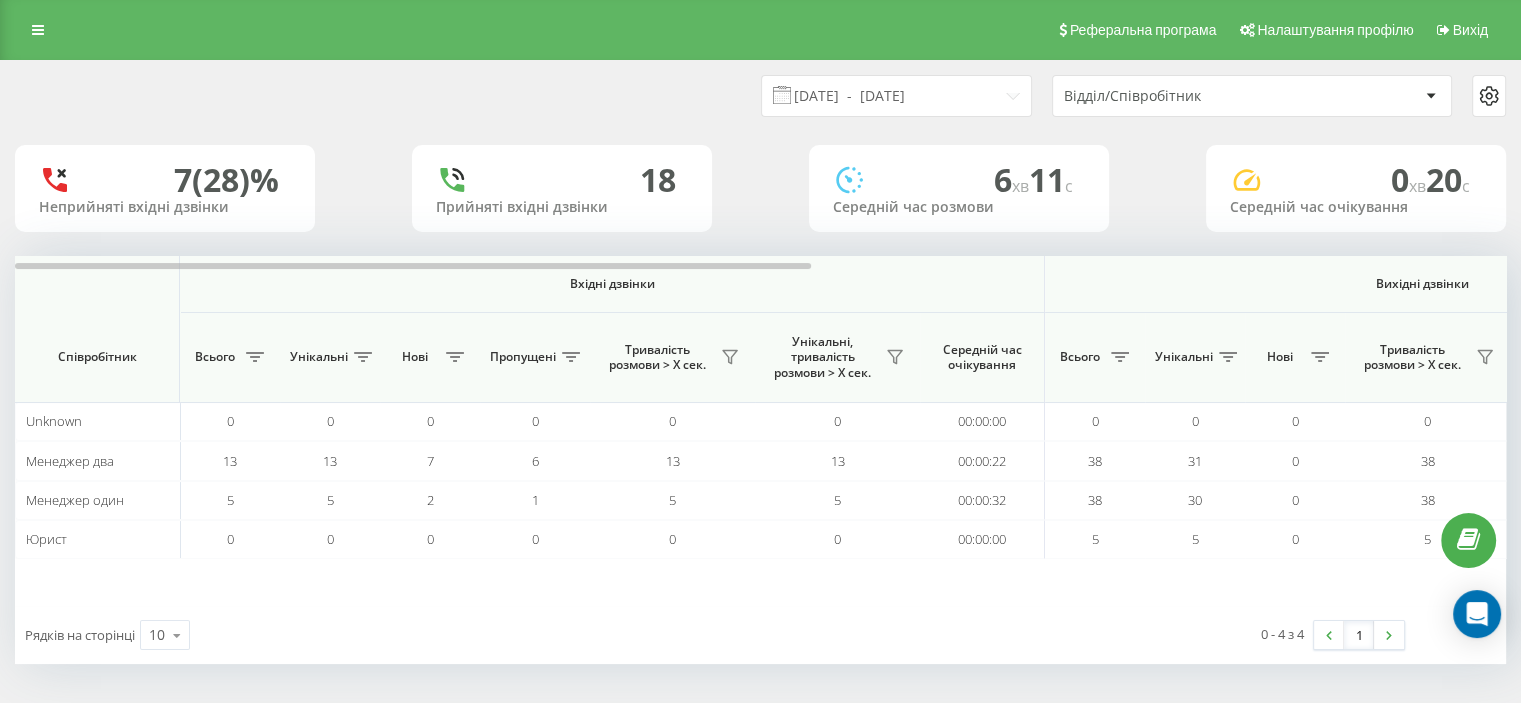 click on "Відділ/Співробітник" at bounding box center [1242, 96] 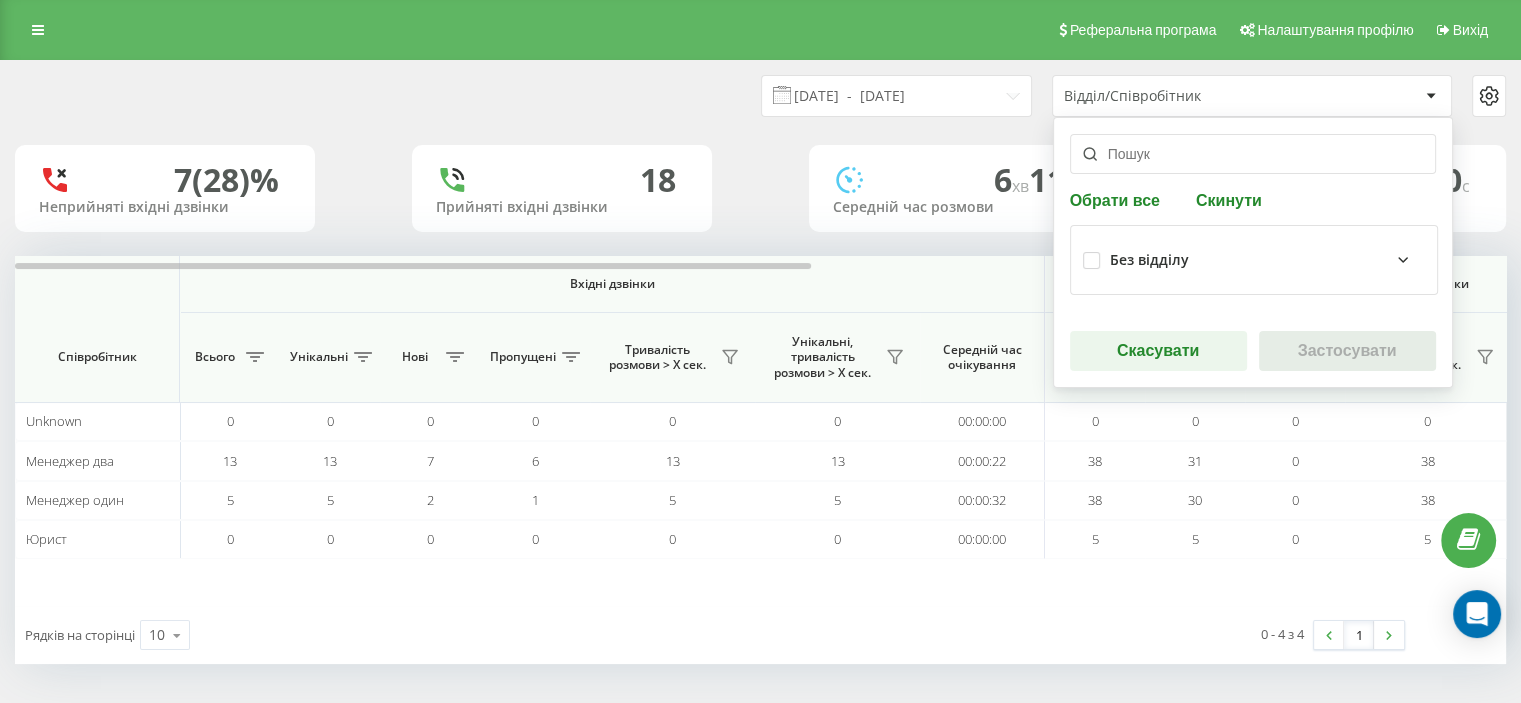 click 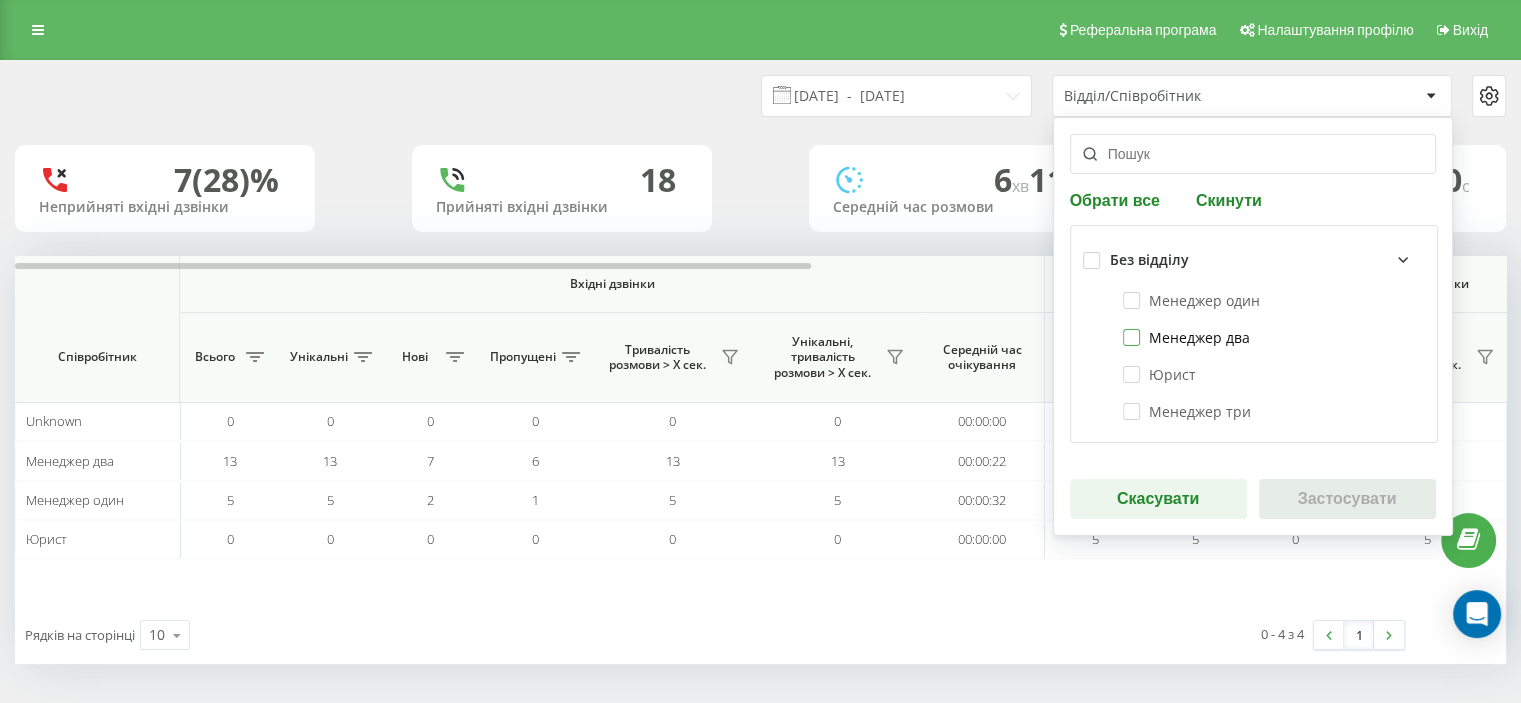 click on "Менеджер два" at bounding box center (1186, 337) 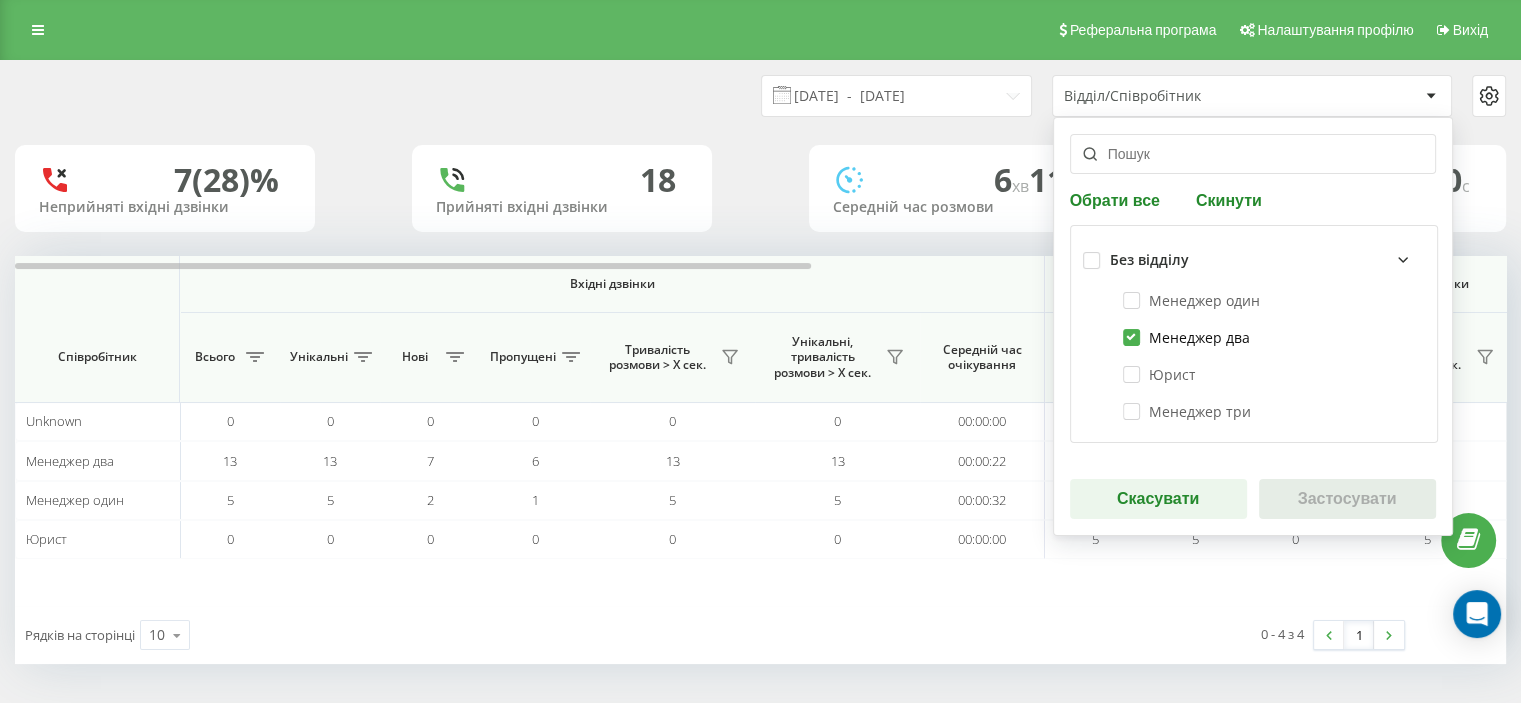 checkbox on "true" 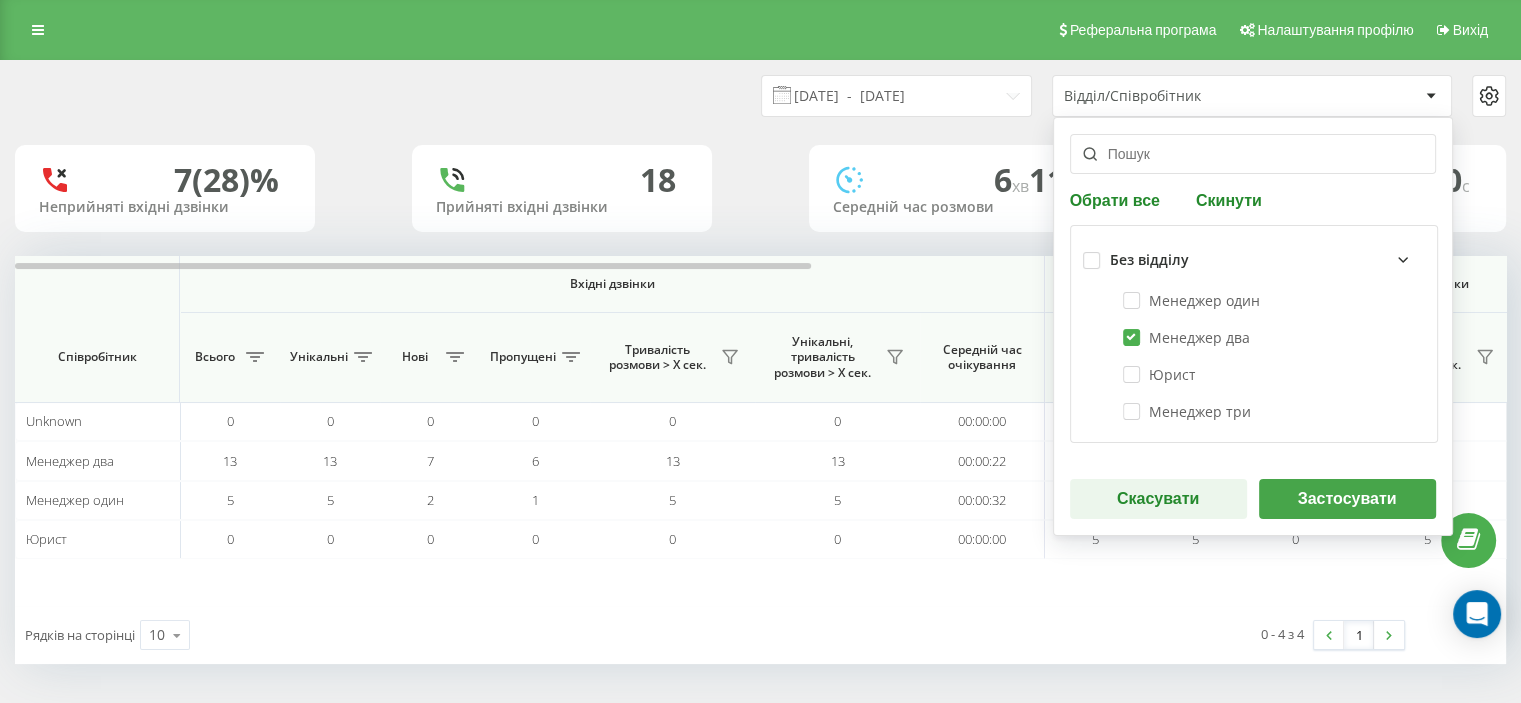 click on "Застосувати" at bounding box center [1347, 499] 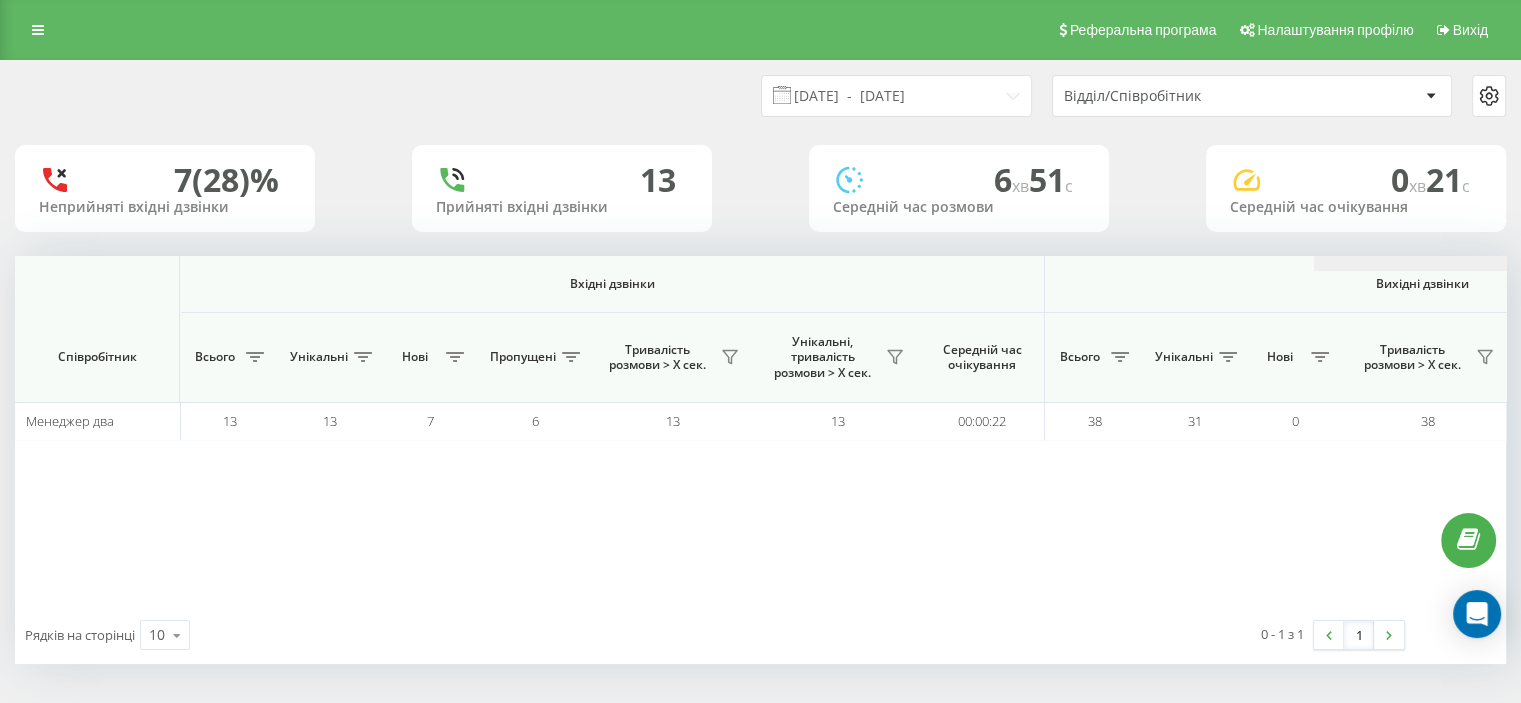 scroll, scrollTop: 0, scrollLeft: 1299, axis: horizontal 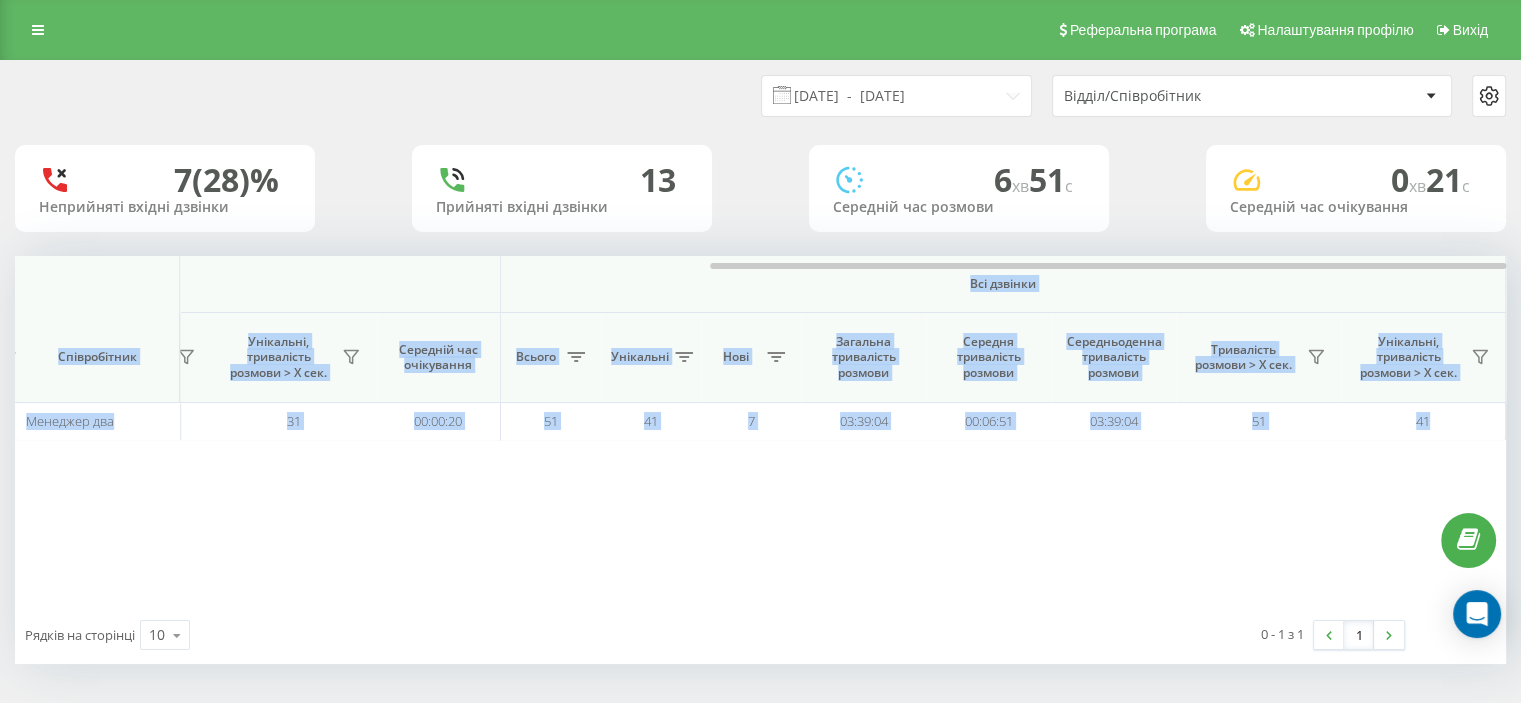 drag, startPoint x: 776, startPoint y: 271, endPoint x: 948, endPoint y: 272, distance: 172.00291 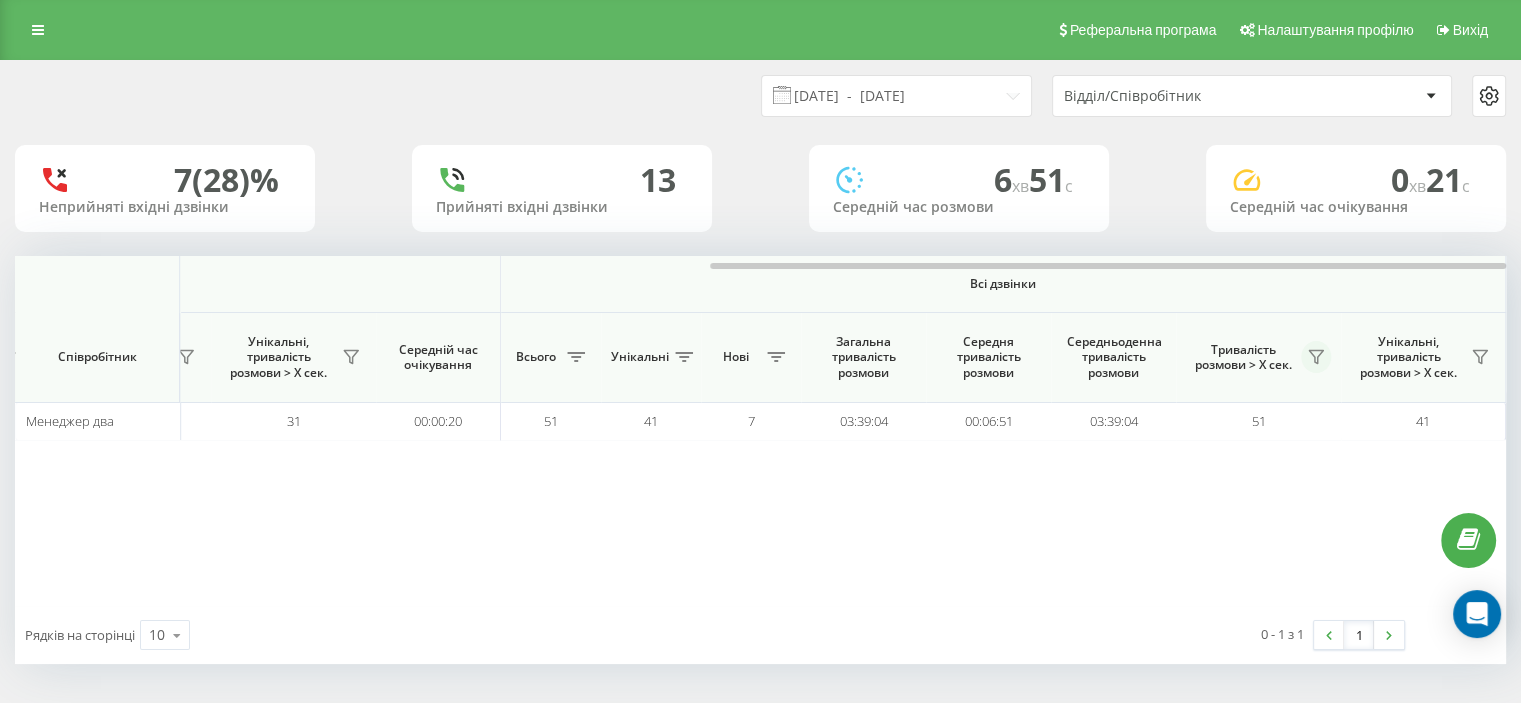 click 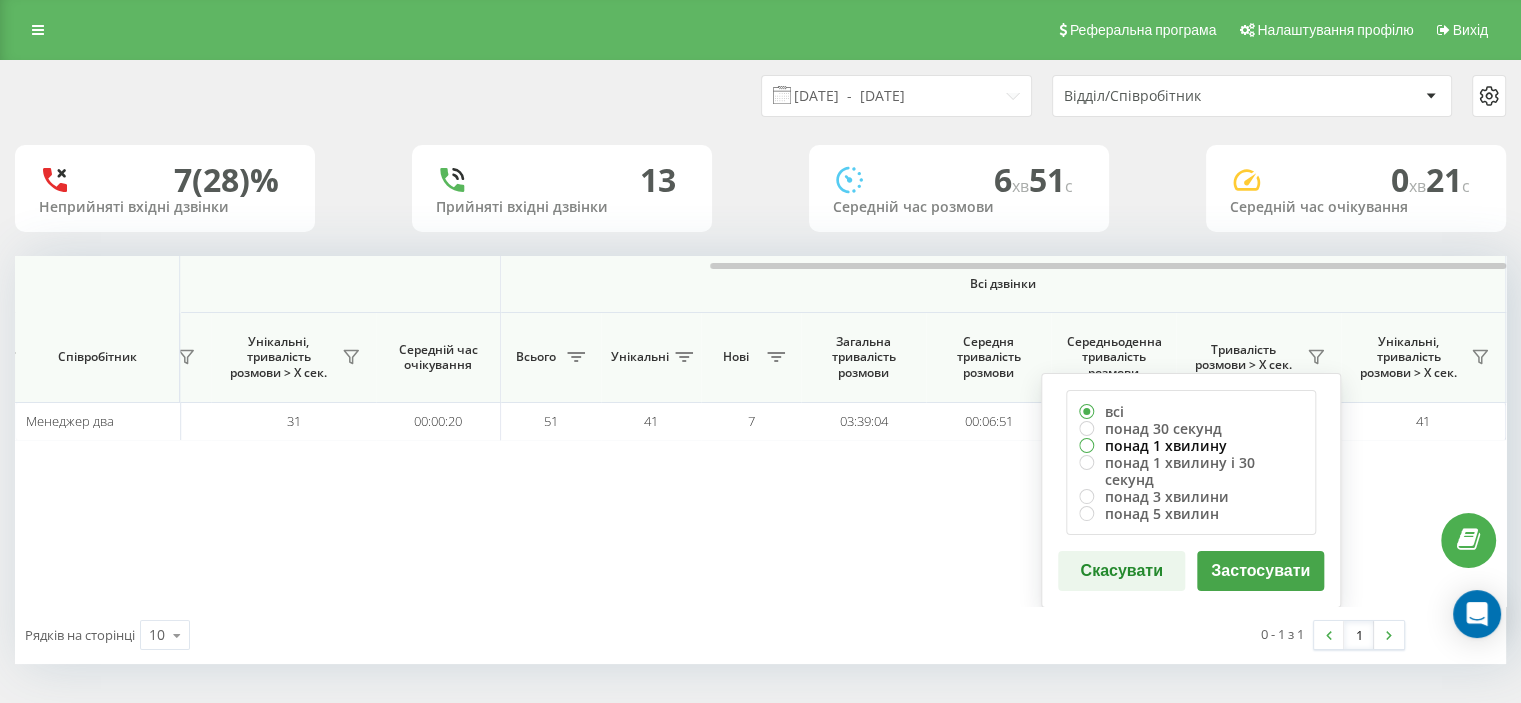 click on "понад 1 хвилину" at bounding box center [1191, 445] 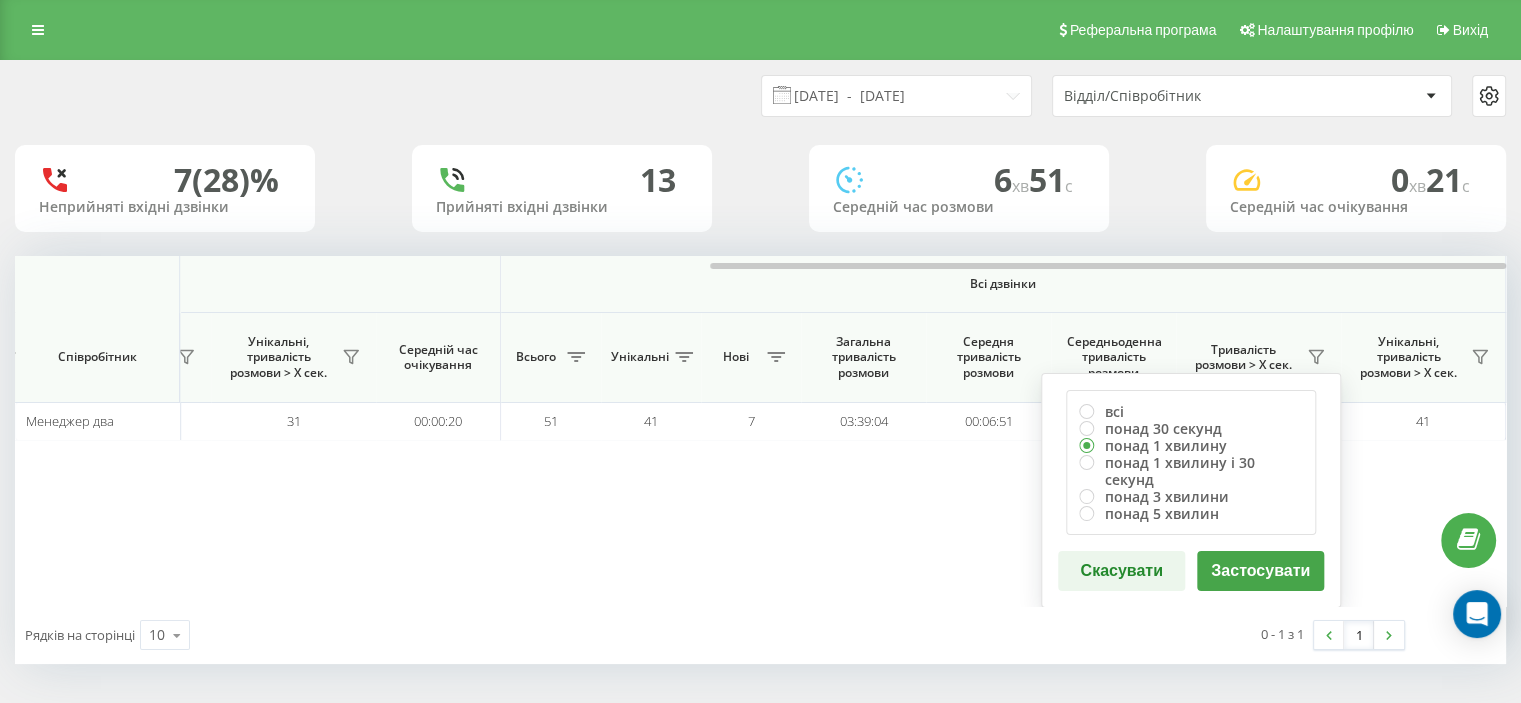click on "Застосувати" at bounding box center (1260, 571) 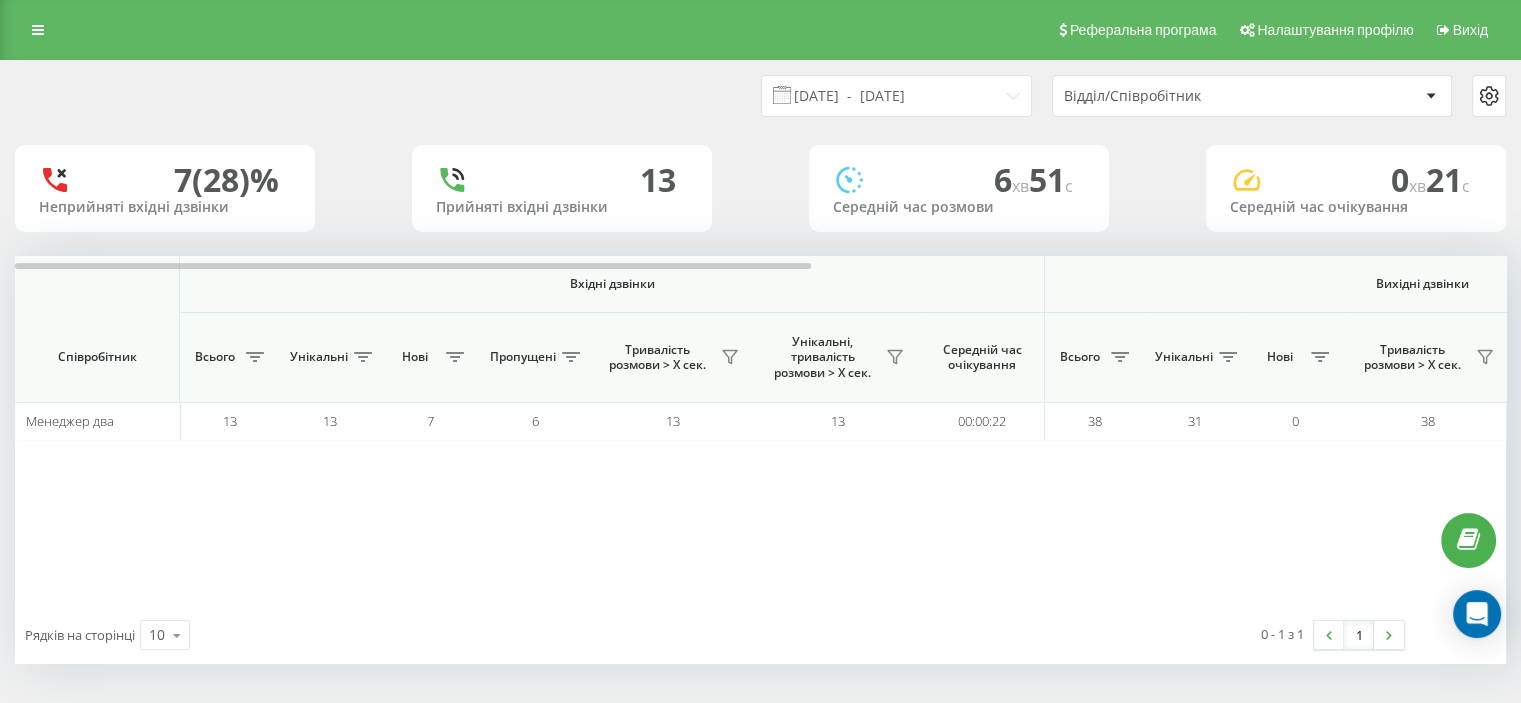 click on "Відділ/Співробітник" at bounding box center (1252, 96) 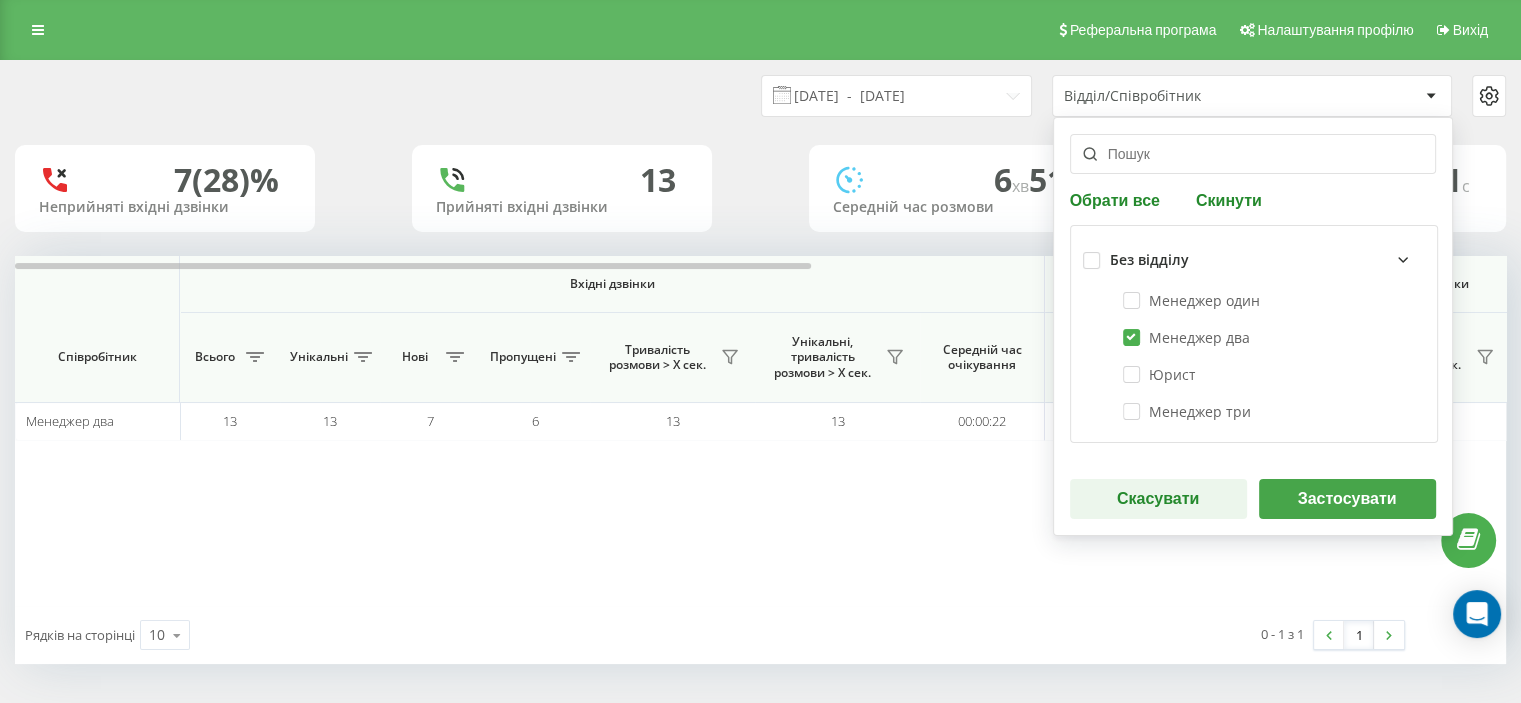 click on "Вхідні дзвінки Вихідні дзвінки Всі дзвінки Співробітник Всього Унікальні Нові Пропущені Тривалість розмови > Х сек. Унікальні, тривалість розмови > Х сек. Середній час очікування Всього Унікальні Нові Тривалість розмови > Х сек. Унікальні, тривалість розмови > Х сек. Середній час очікування Всього Унікальні Нові Загальна тривалість розмови Середня тривалість розмови Середньоденна тривалість розмови Тривалість розмови > Х сек. Унікальні, тривалість розмови > Х сек. Менеджер два 13 13 7 6 13 13 00:00:22 38 31 0 38 31 00:00:20 51 41 7 03:39:04 00:06:51 03:39:04 27 41" at bounding box center (760, 431) 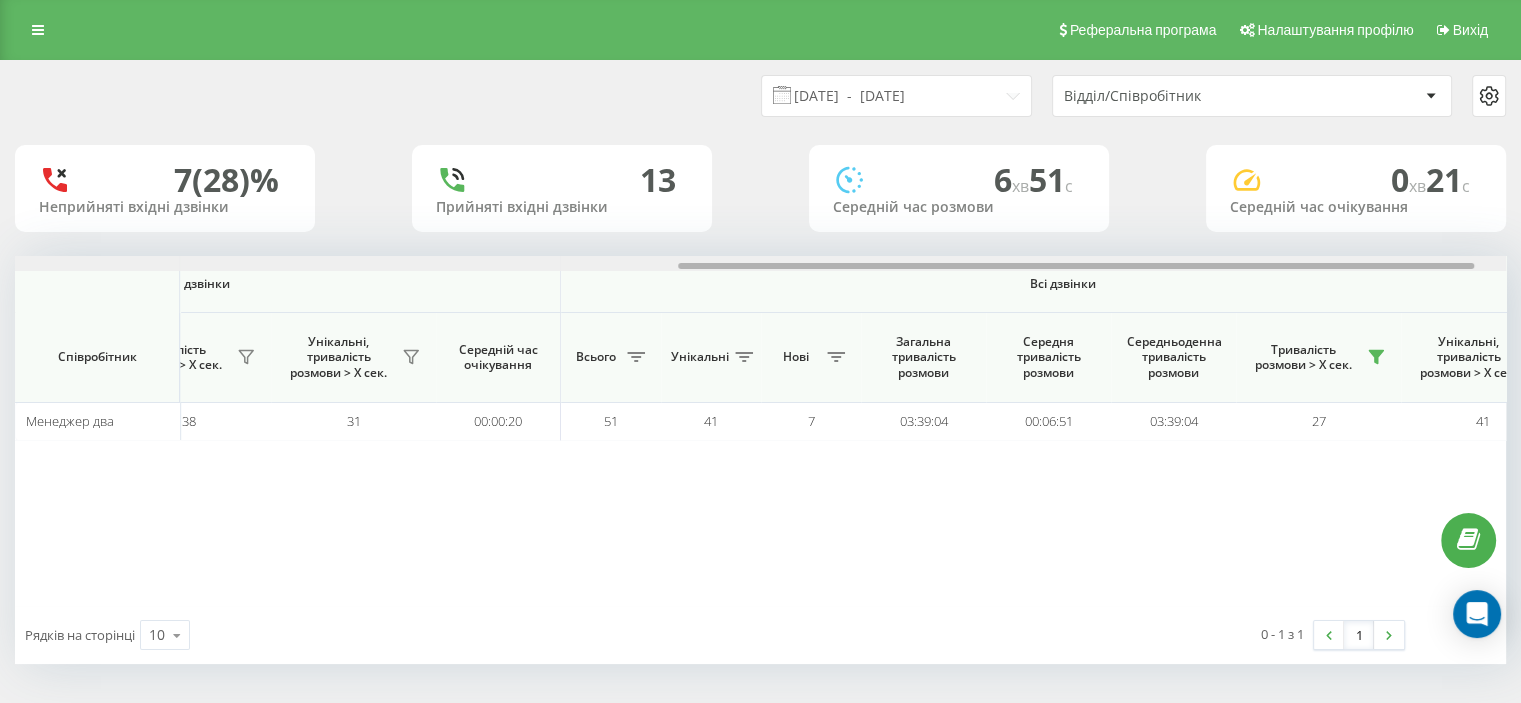 scroll, scrollTop: 0, scrollLeft: 1299, axis: horizontal 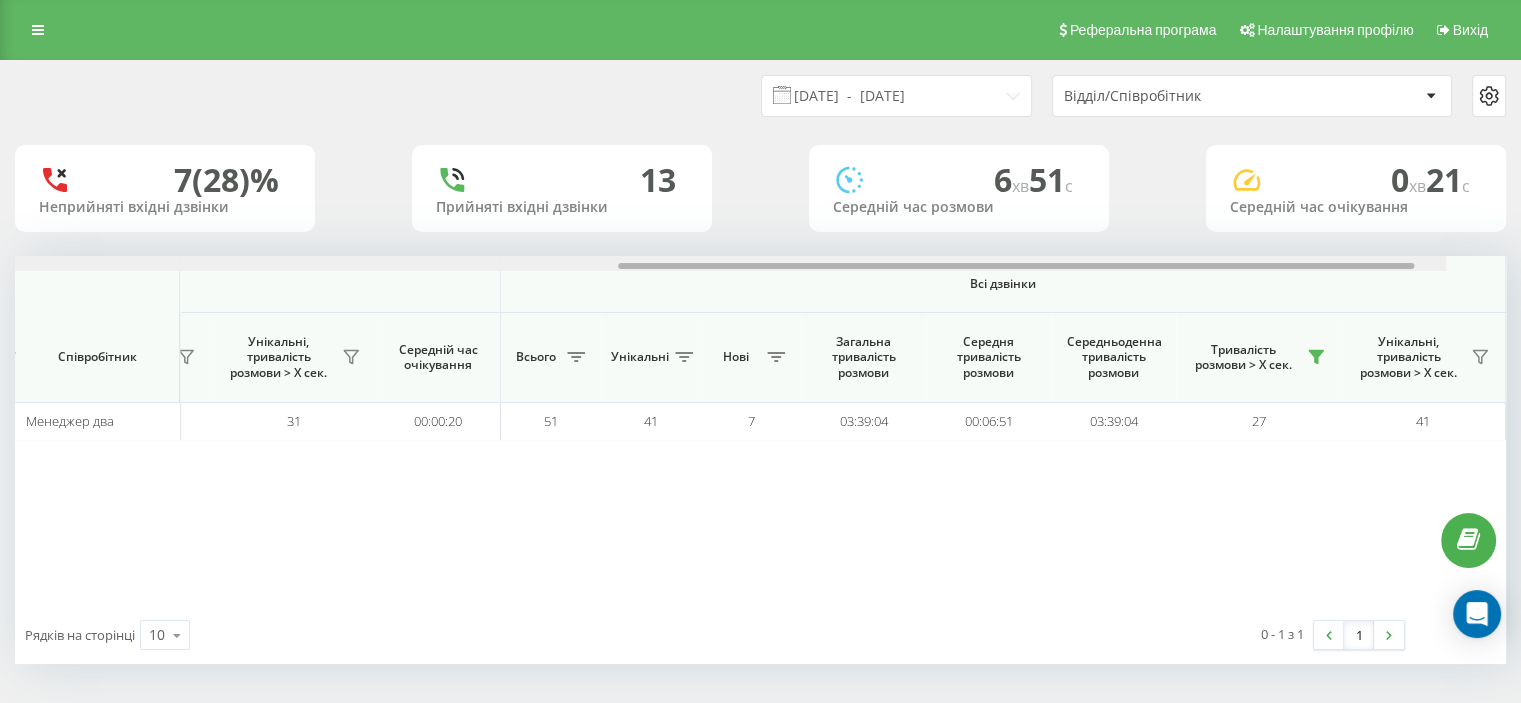 drag, startPoint x: 762, startPoint y: 268, endPoint x: 1464, endPoint y: 274, distance: 702.02563 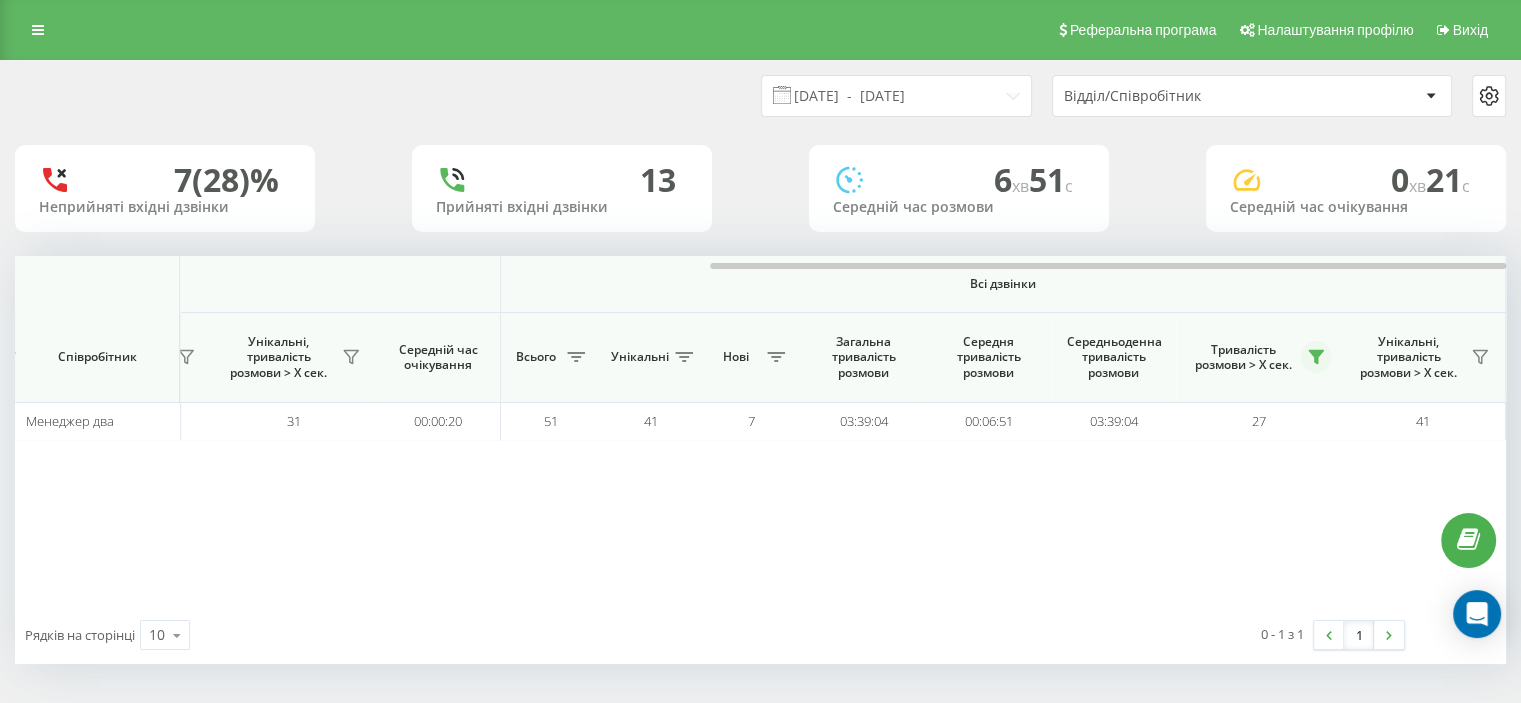 click 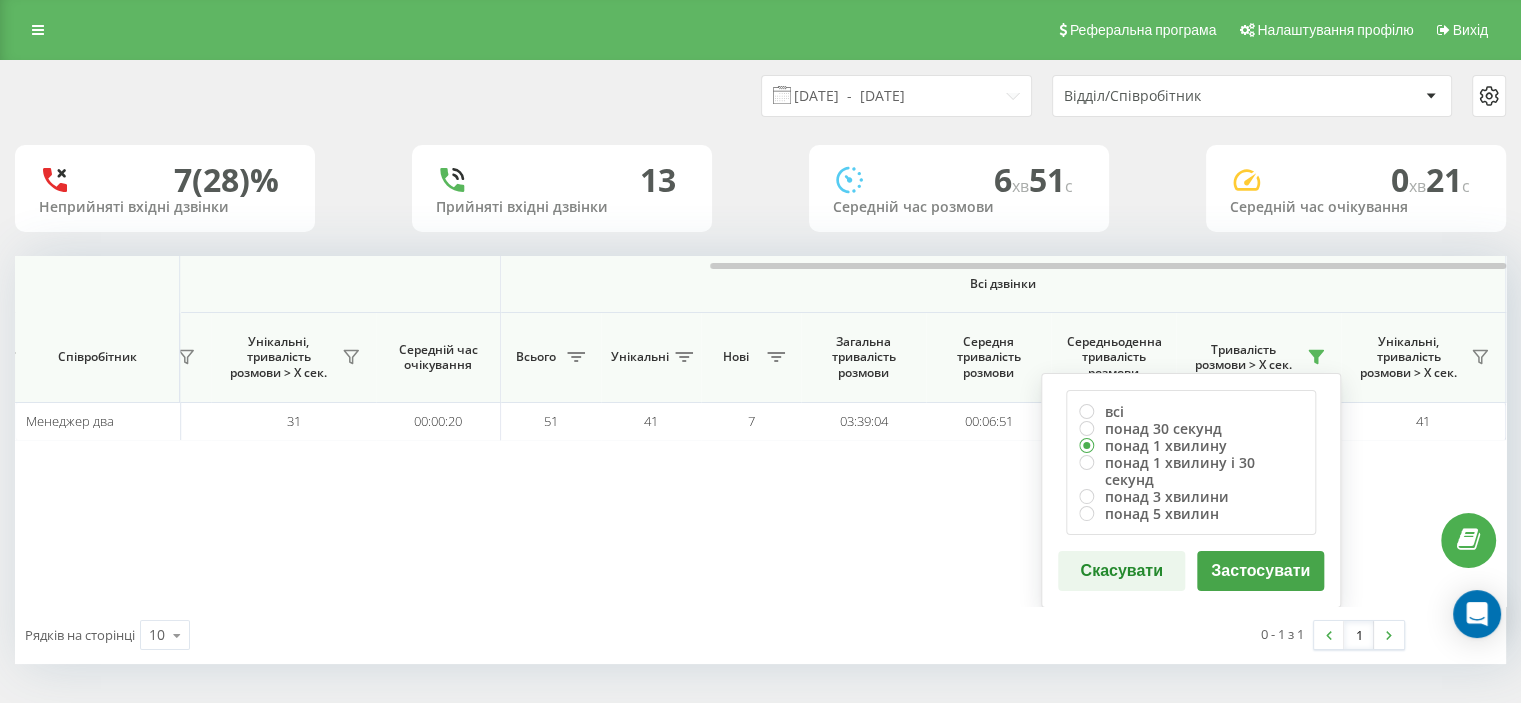 click on "Рядків на сторінці 10 10 25 50 100" at bounding box center [388, 635] 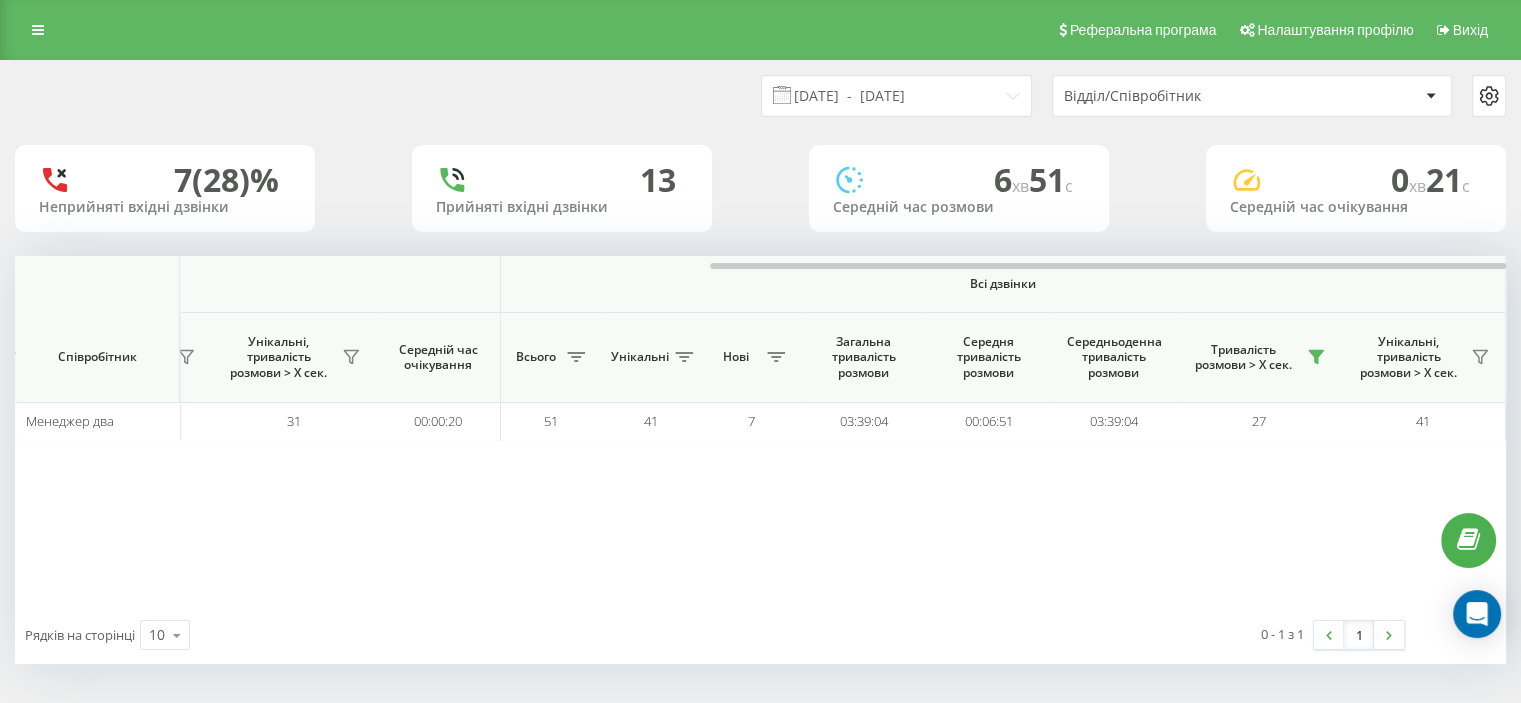 click on "Відділ/Співробітник" at bounding box center (1242, 96) 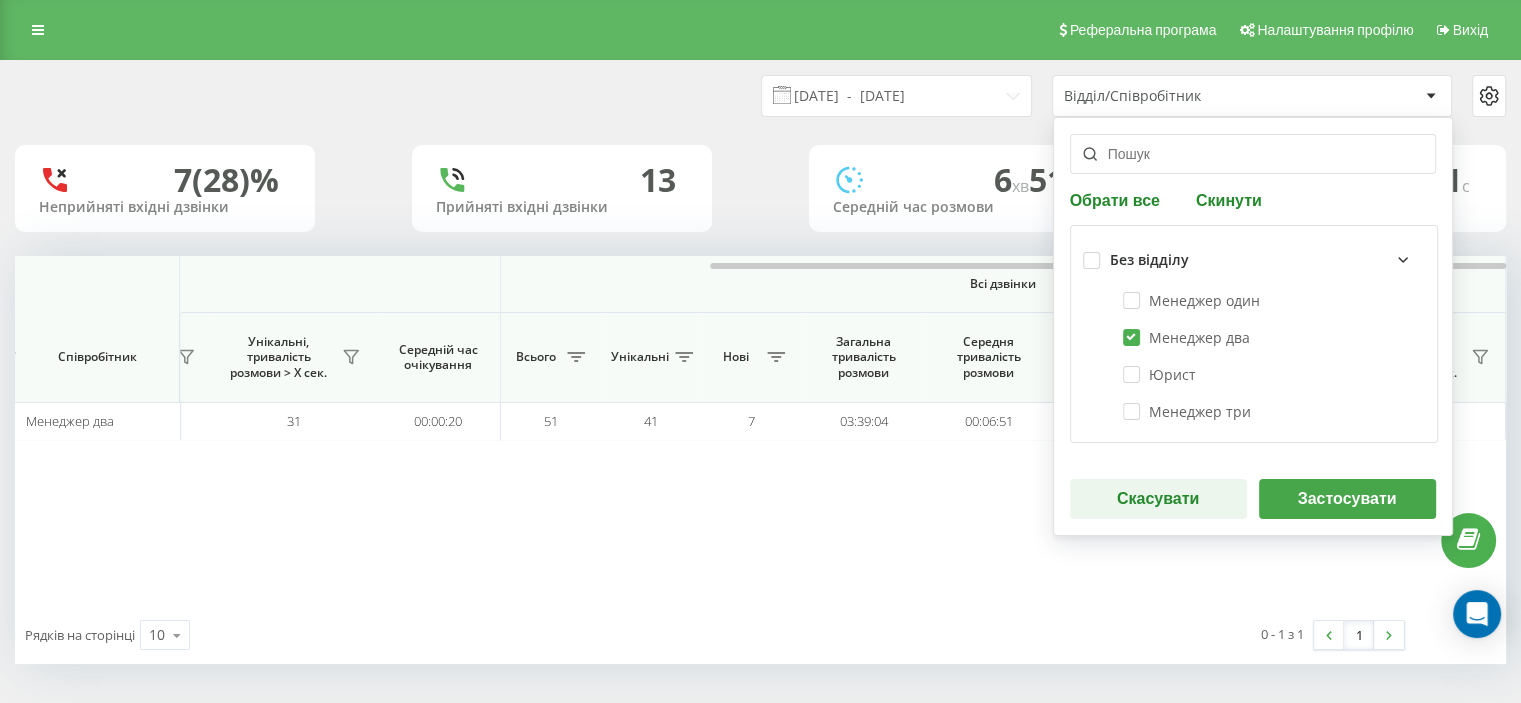 click on "Застосувати" at bounding box center [1347, 499] 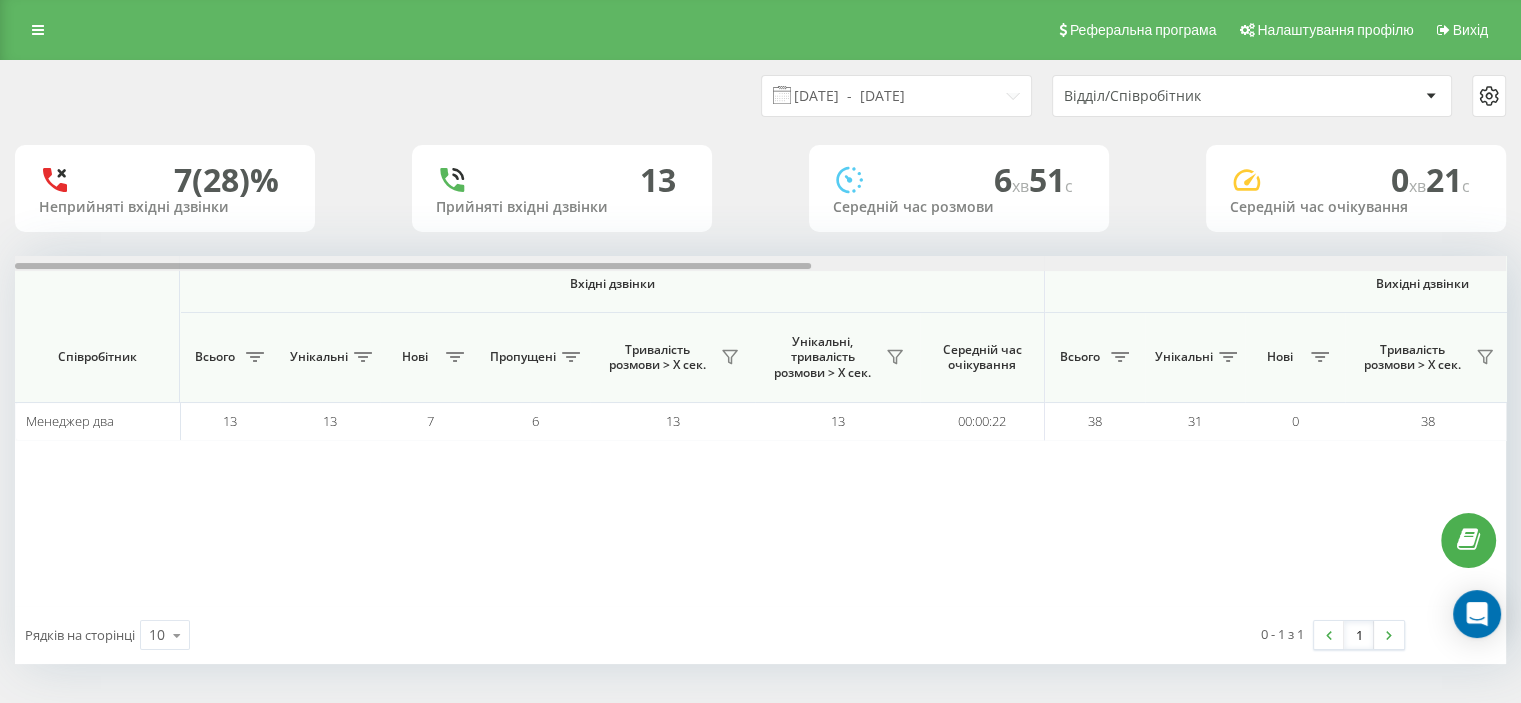 scroll, scrollTop: 0, scrollLeft: 1299, axis: horizontal 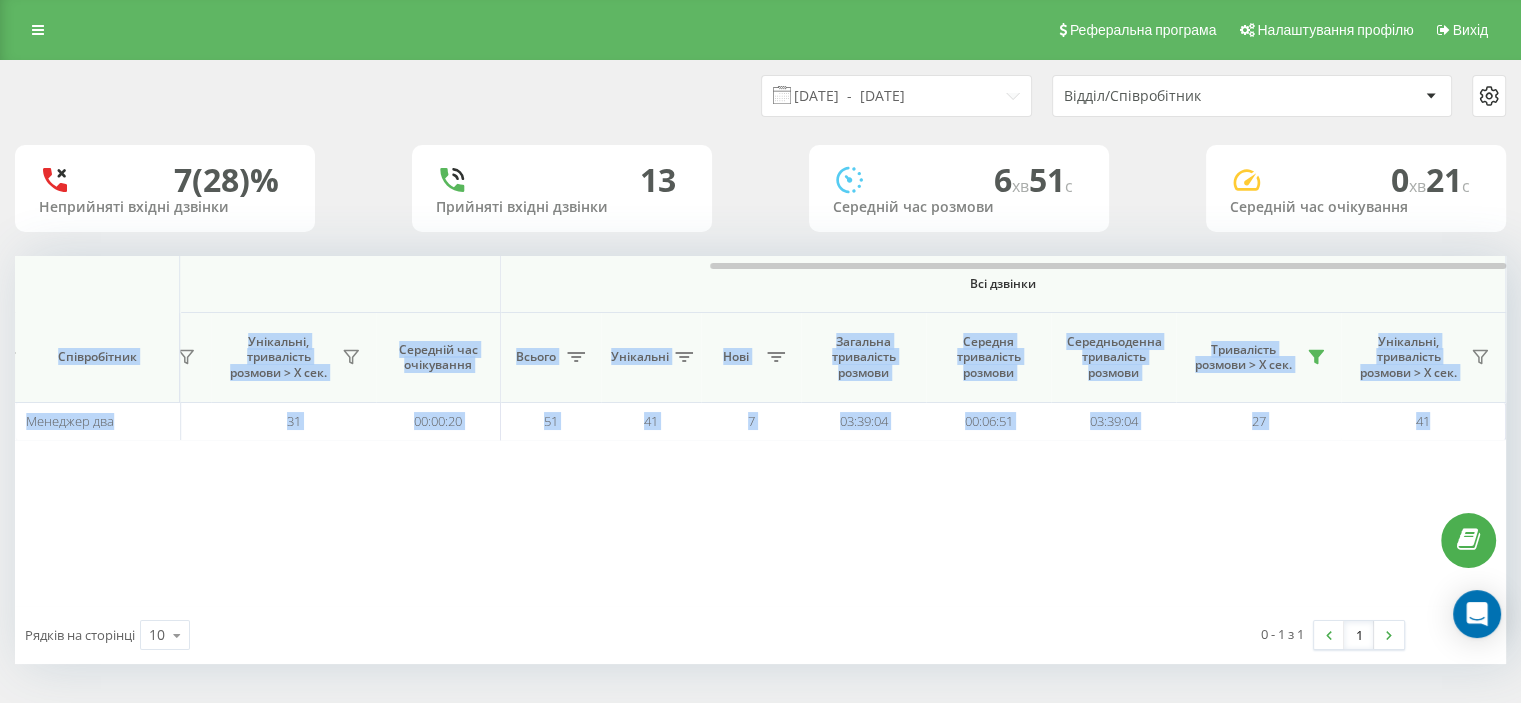 drag, startPoint x: 744, startPoint y: 262, endPoint x: 1299, endPoint y: 274, distance: 555.1297 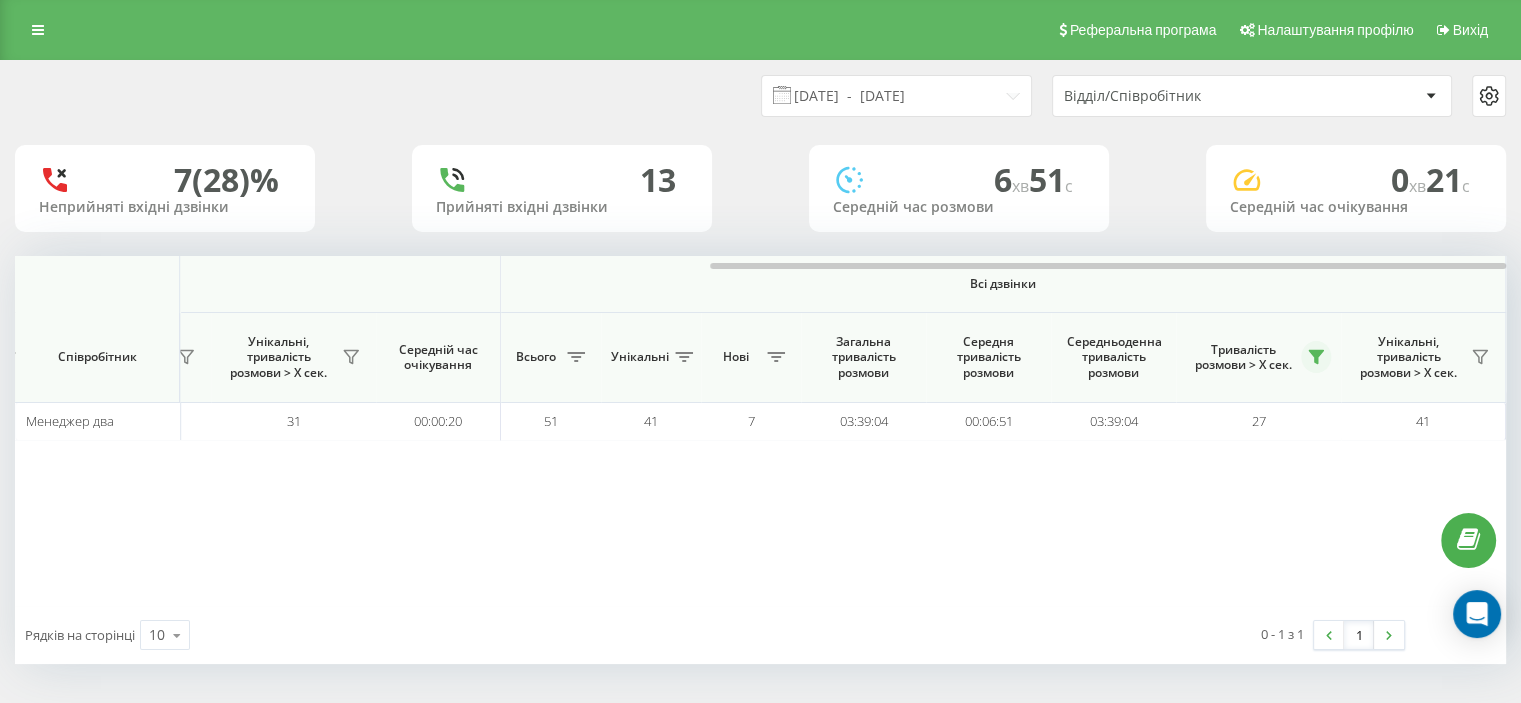 click 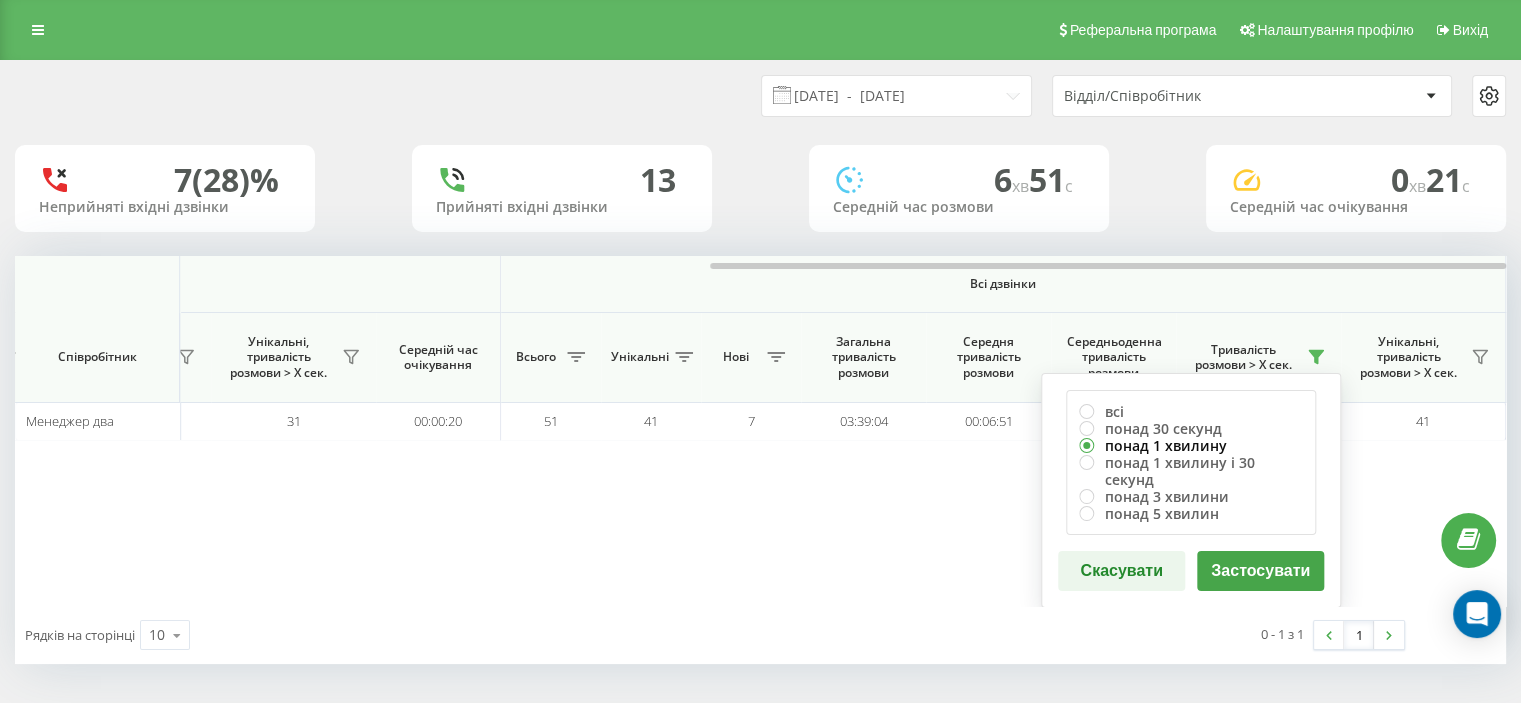 click on "понад 1 хвилину" at bounding box center (1191, 445) 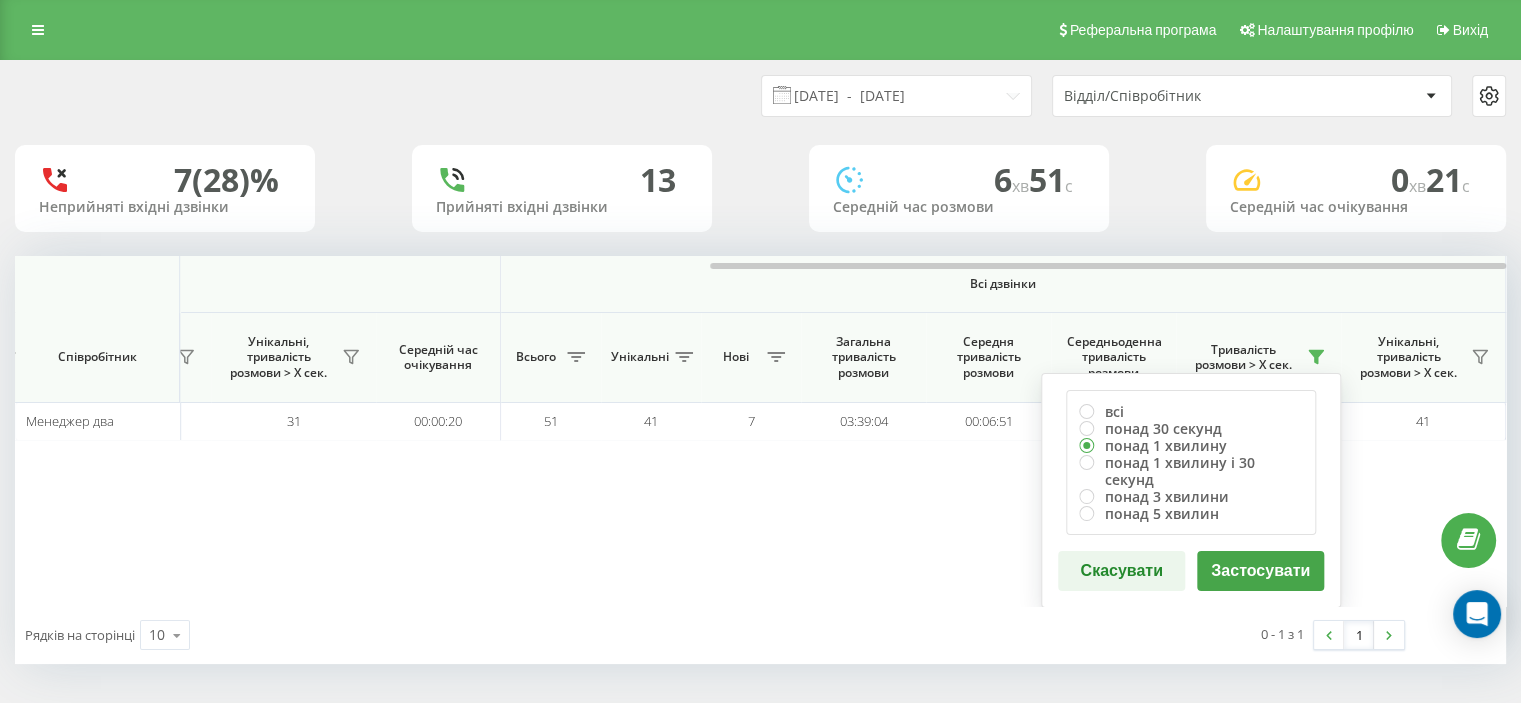 click on "Застосувати" at bounding box center [1260, 571] 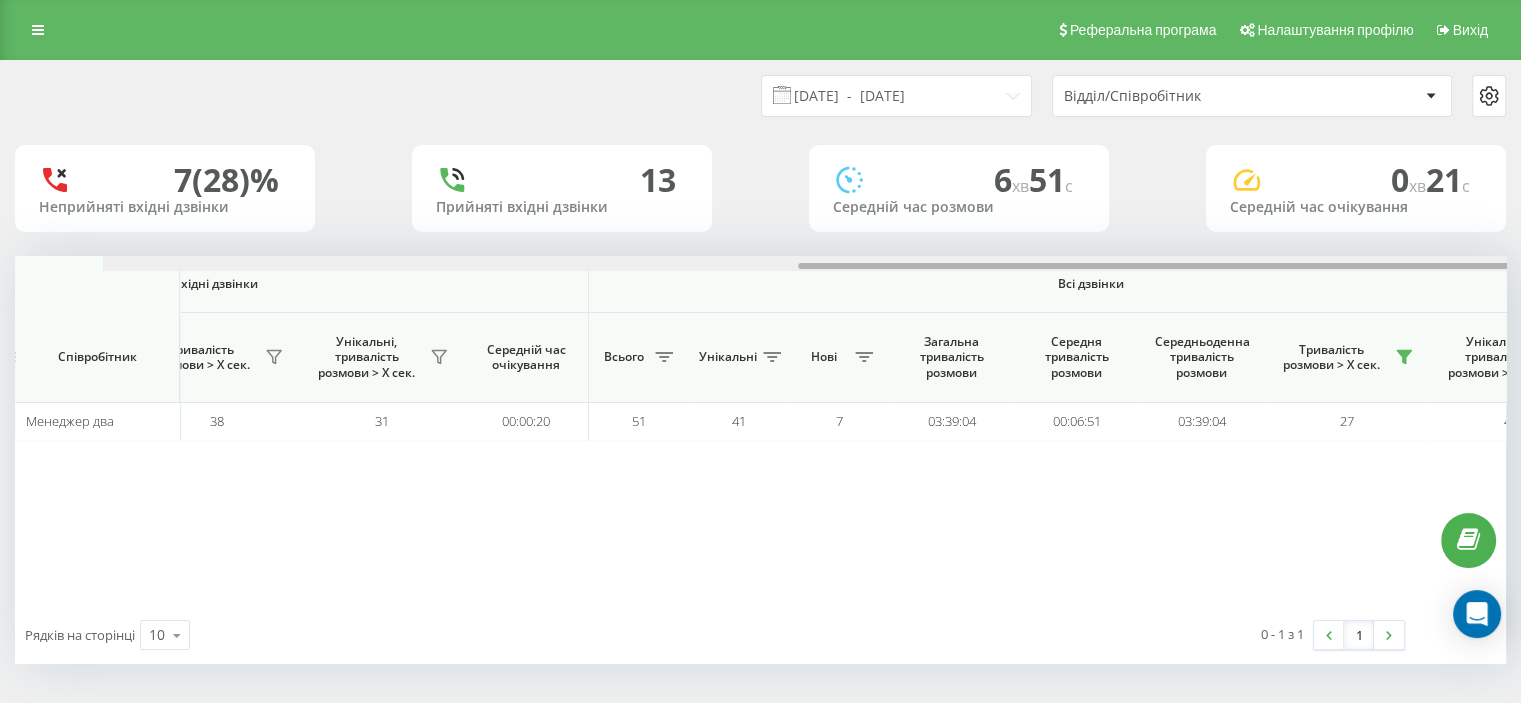 scroll, scrollTop: 0, scrollLeft: 1299, axis: horizontal 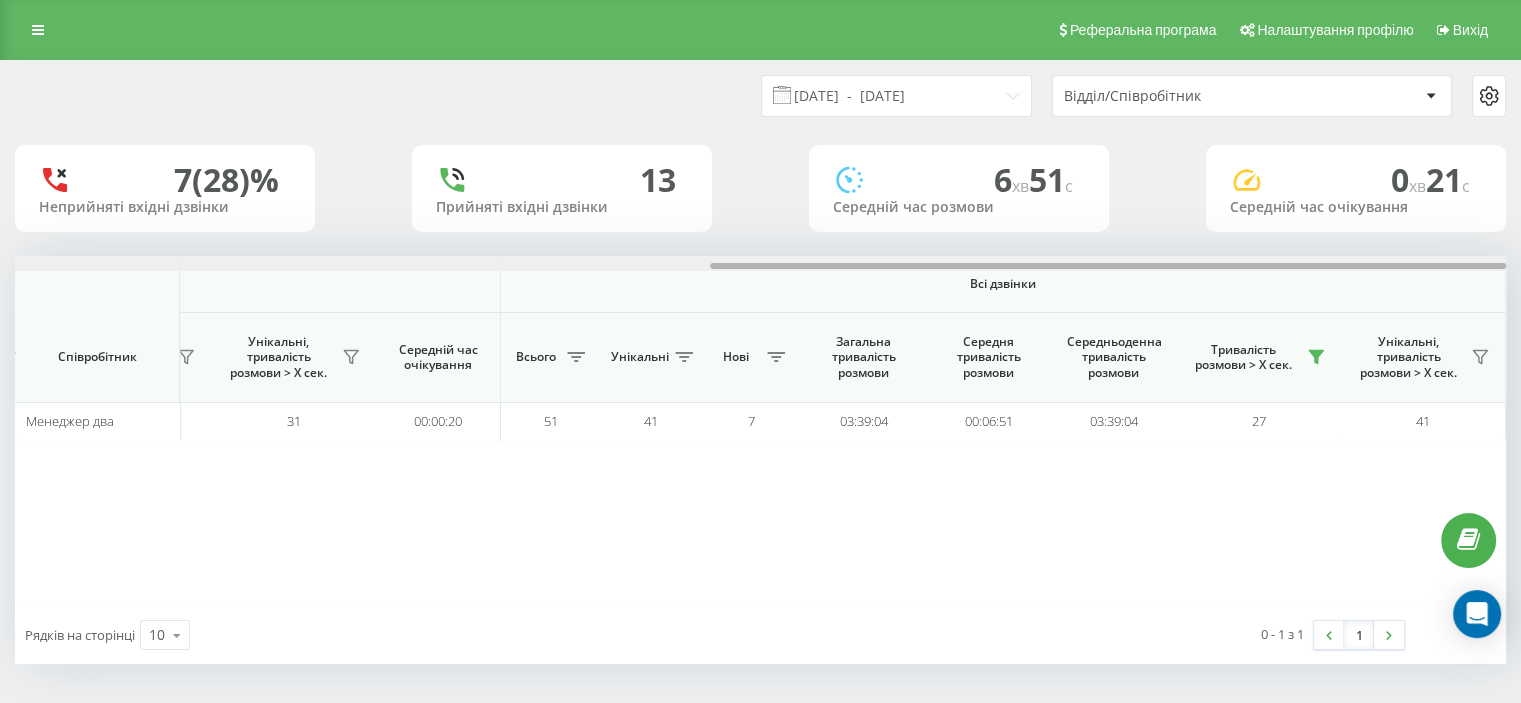 drag, startPoint x: 756, startPoint y: 265, endPoint x: 1535, endPoint y: 267, distance: 779.00256 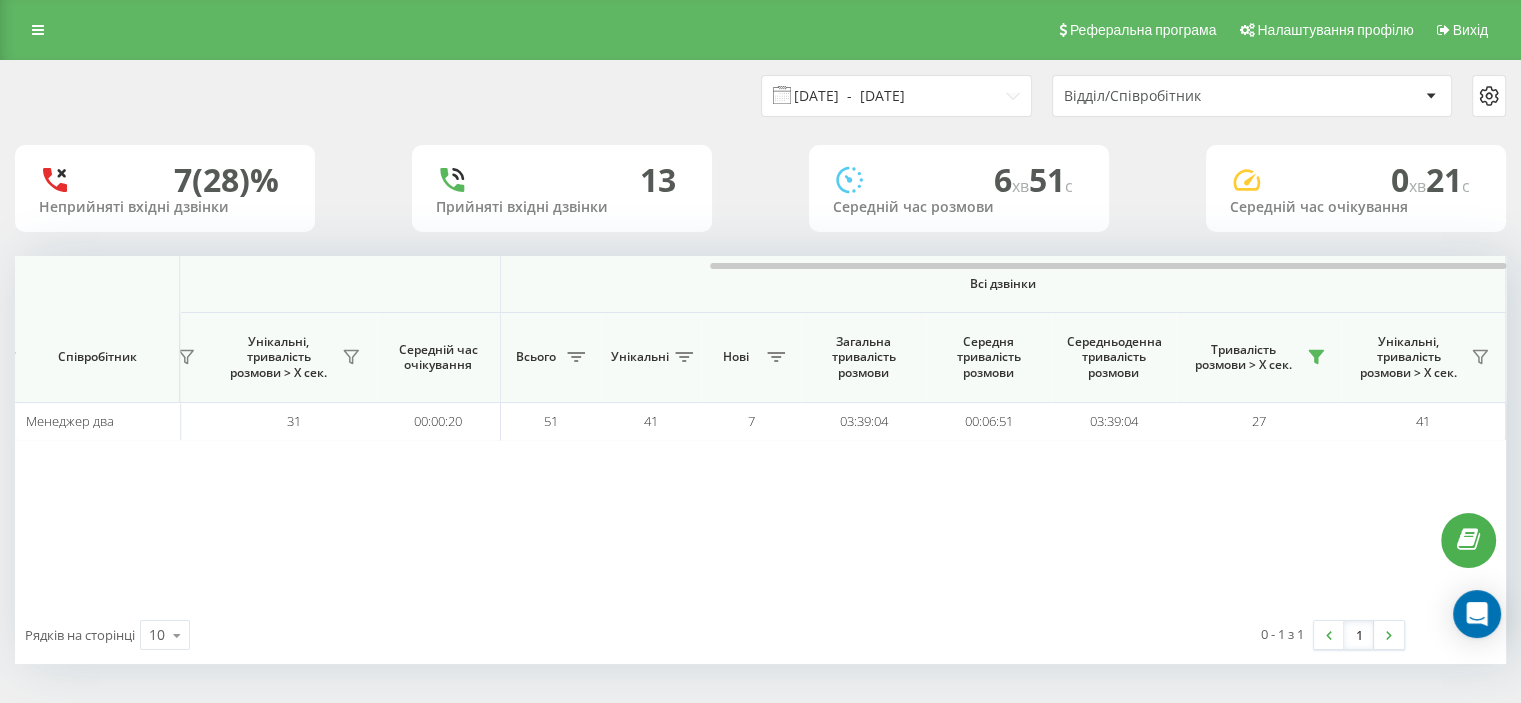 click on "[DATE]  -  [DATE]" at bounding box center [896, 96] 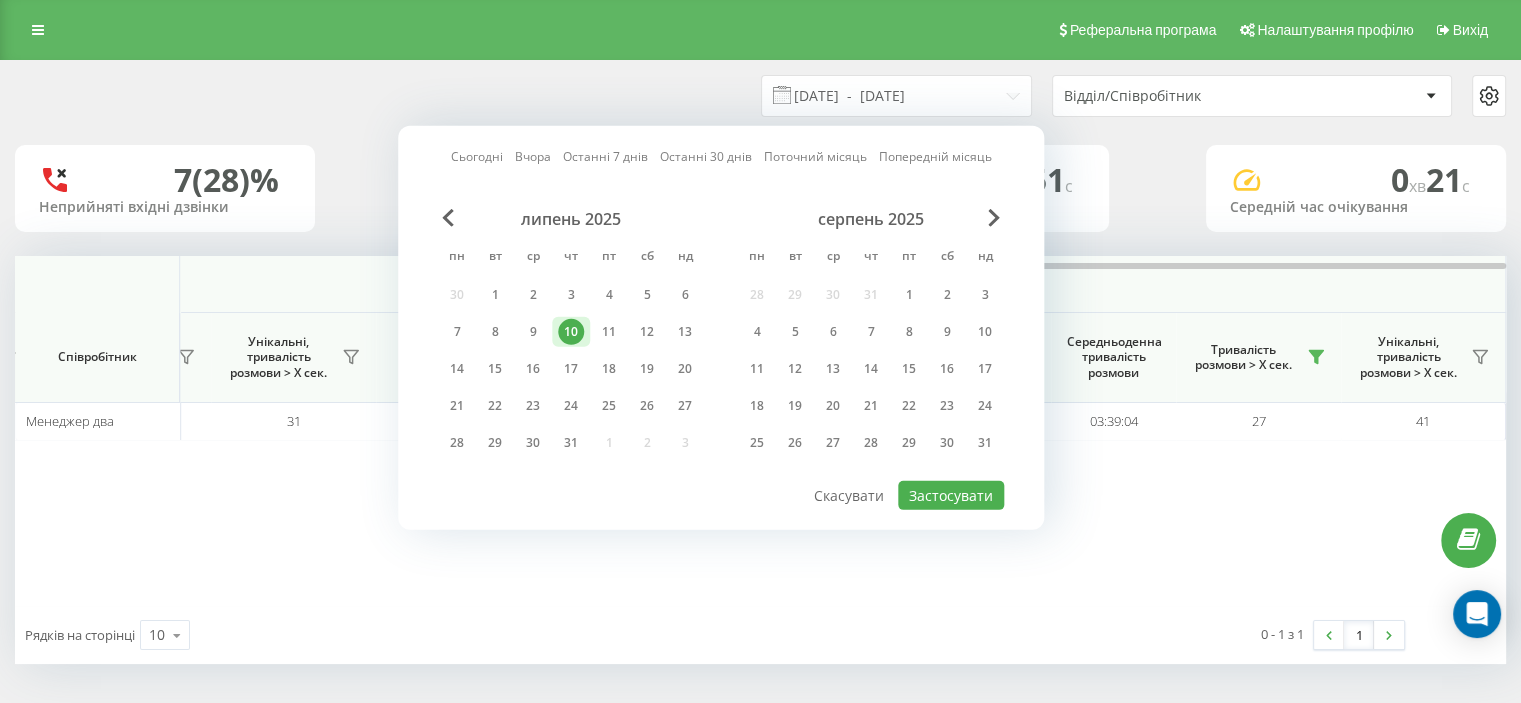 click on "Вхідні дзвінки Вихідні дзвінки Всі дзвінки Співробітник Всього Унікальні Нові Пропущені Тривалість розмови > Х сек. Унікальні, тривалість розмови > Х сек. Середній час очікування Всього Унікальні Нові Тривалість розмови > Х сек. Унікальні, тривалість розмови > Х сек. Середній час очікування Всього Унікальні Нові Загальна тривалість розмови Середня тривалість розмови Середньоденна тривалість розмови Тривалість розмови > Х сек. Унікальні, тривалість розмови > Х сек. Менеджер два 13 13 7 6 13 13 00:00:22 38 31 0 38 31 00:00:20 51 41 7 03:39:04 00:06:51 03:39:04 27 41" at bounding box center (760, 431) 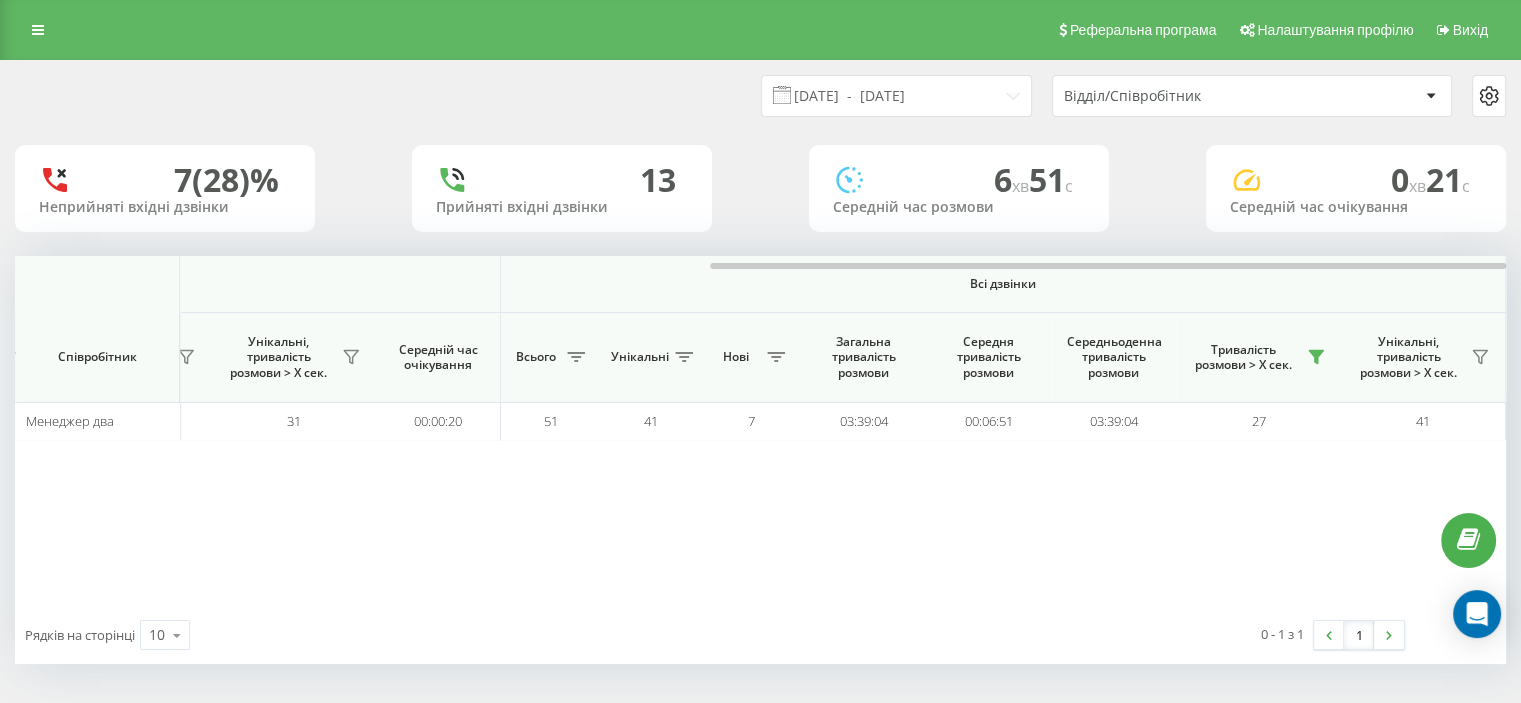 click on "Відділ/Співробітник" at bounding box center (1252, 96) 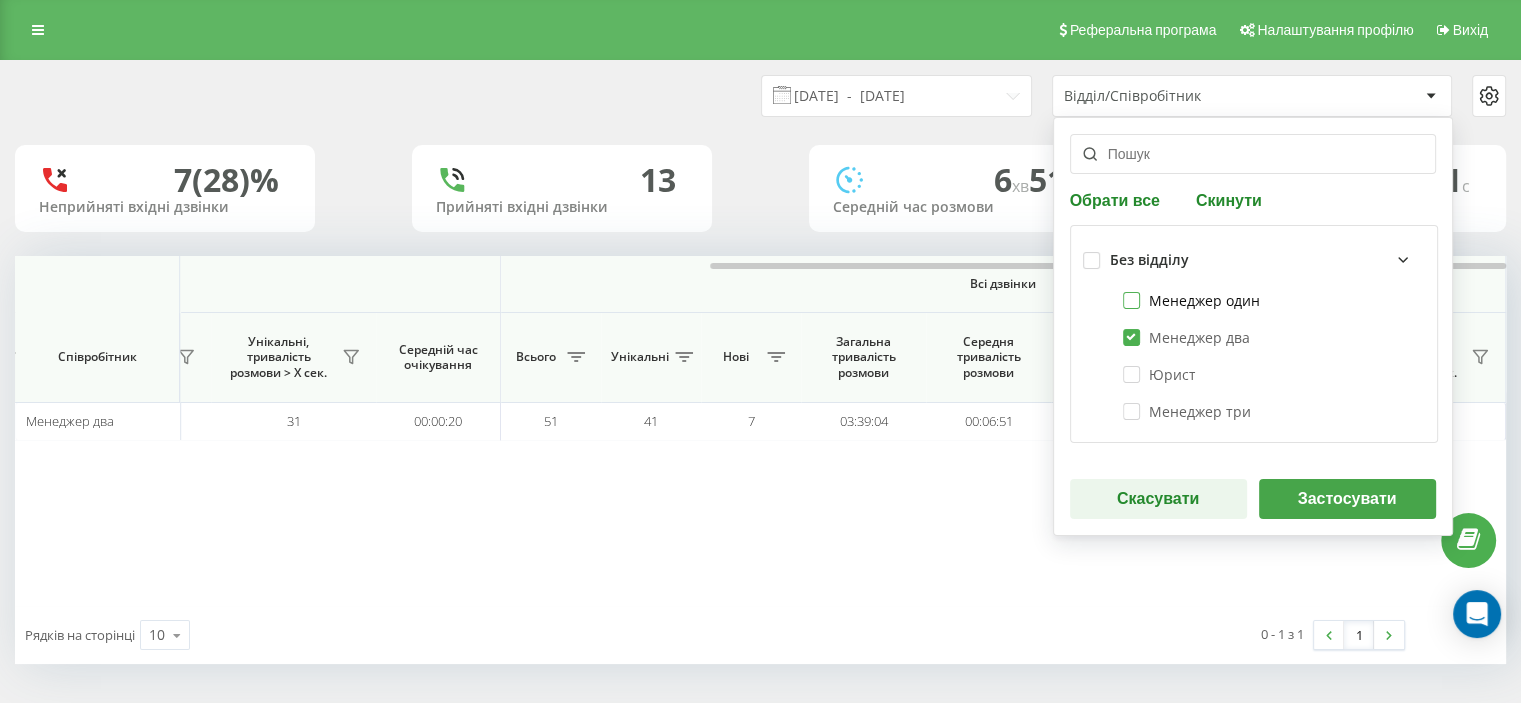 click on "Менеджер один" at bounding box center [1191, 300] 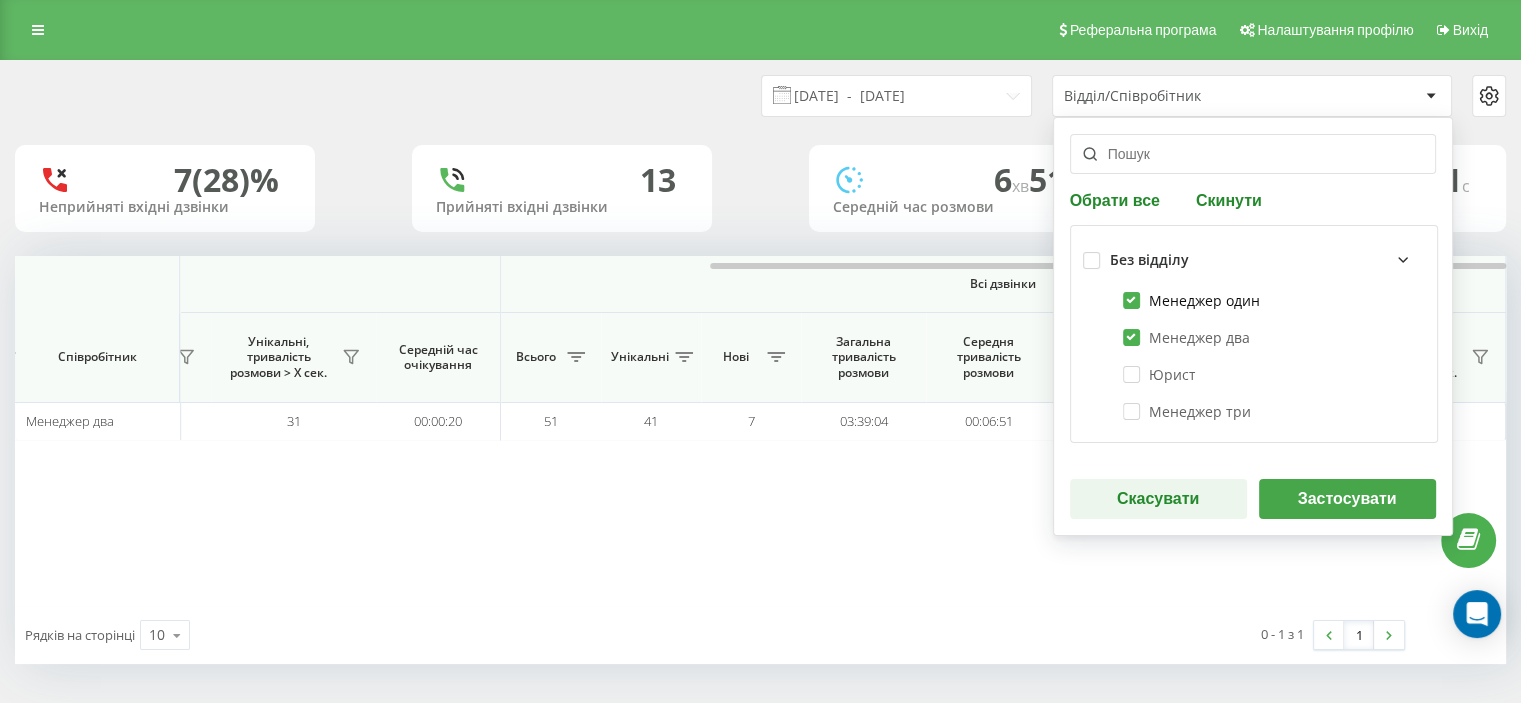 checkbox on "true" 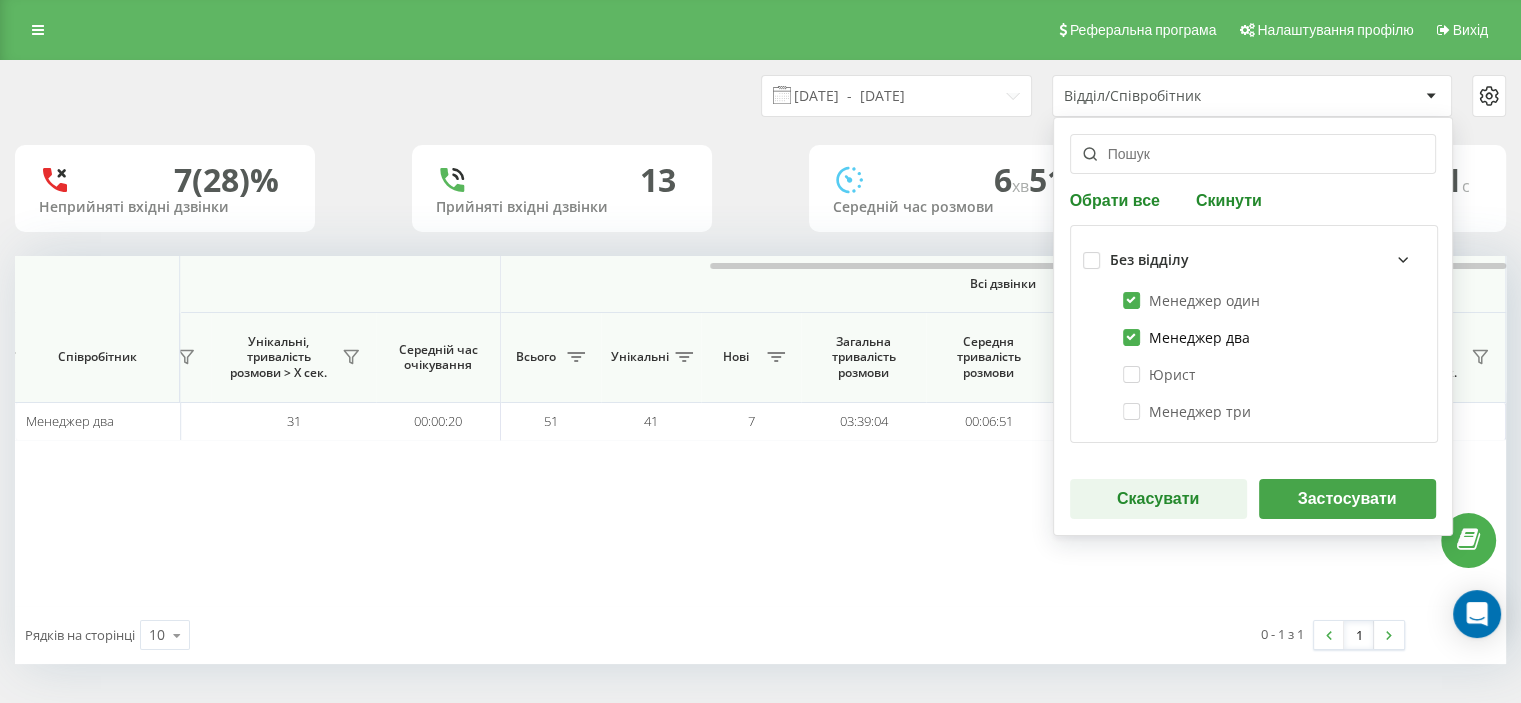 click on "Менеджер два" at bounding box center (1186, 337) 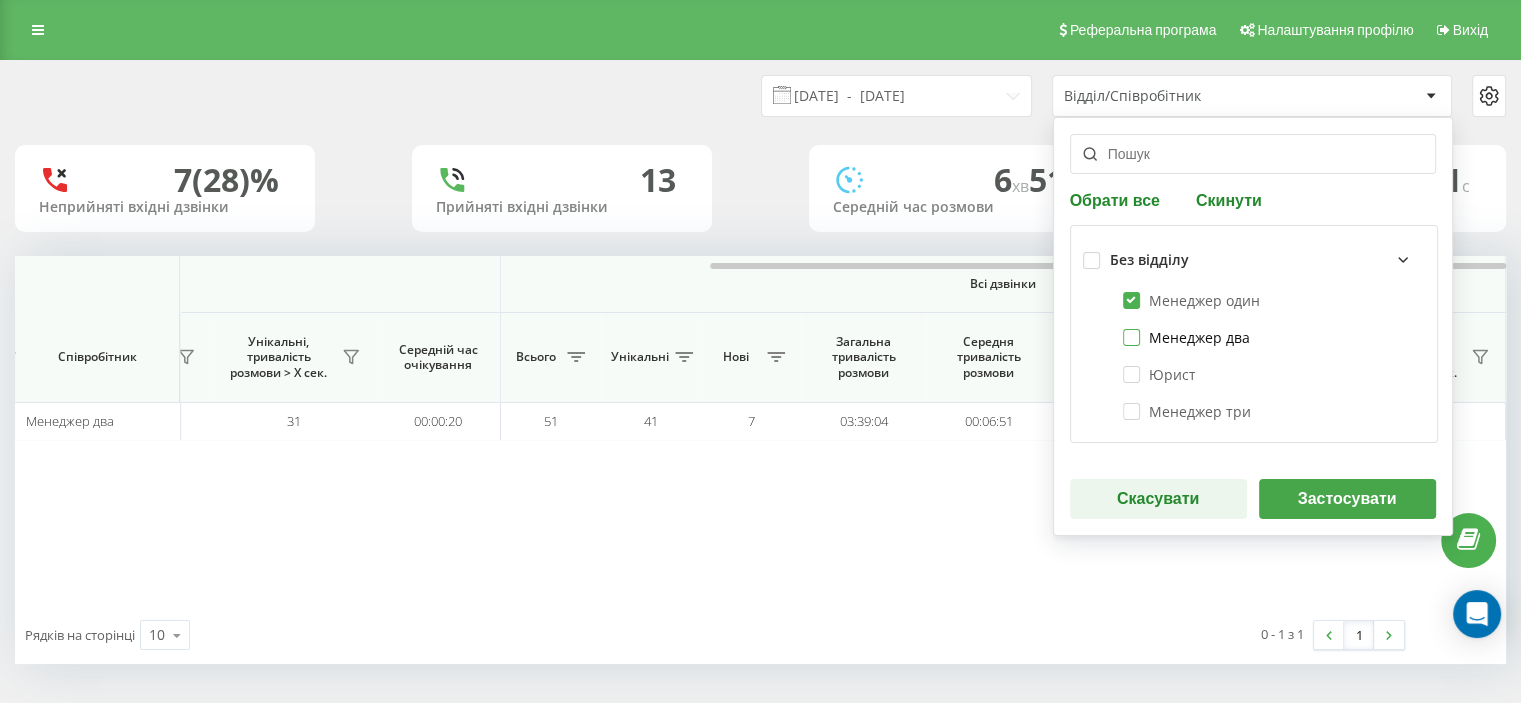 checkbox on "false" 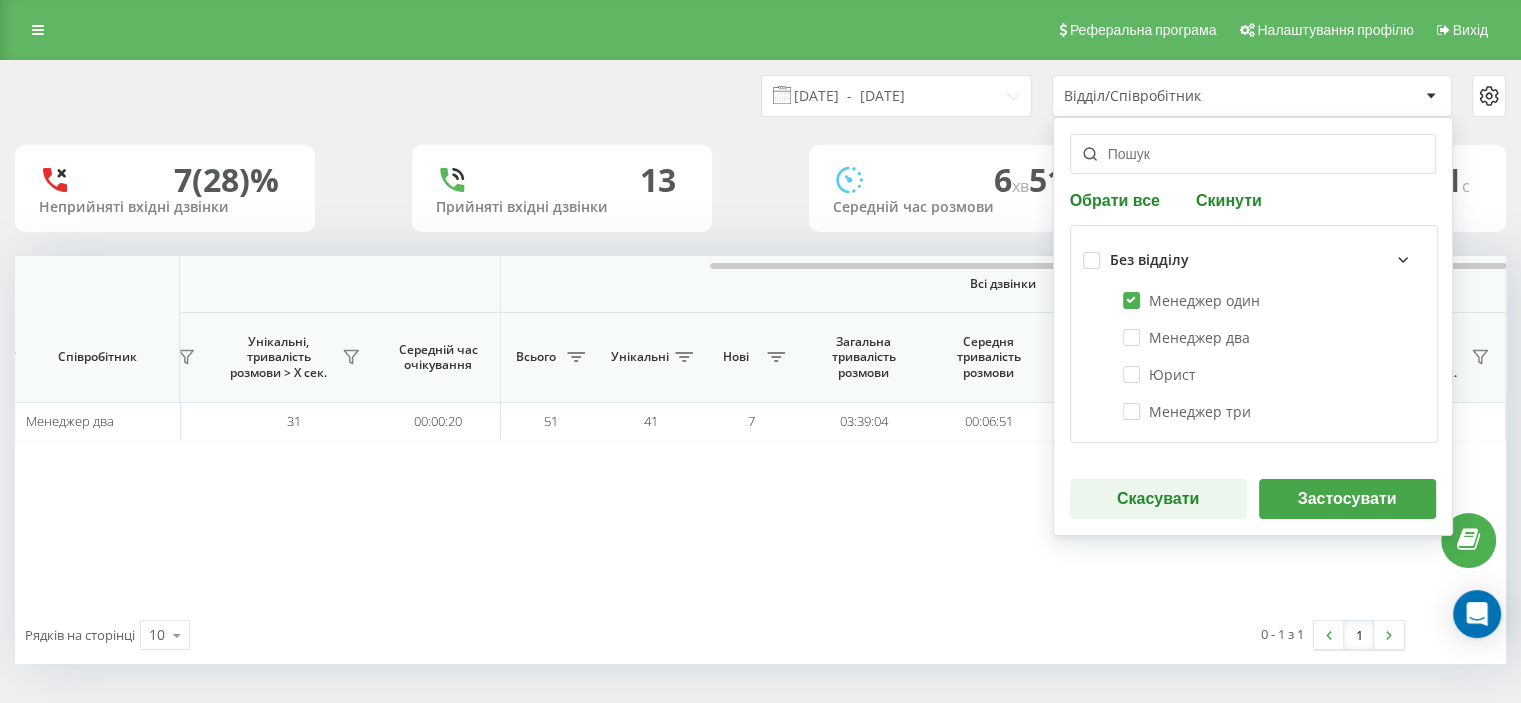 click on "Застосувати" at bounding box center (1347, 499) 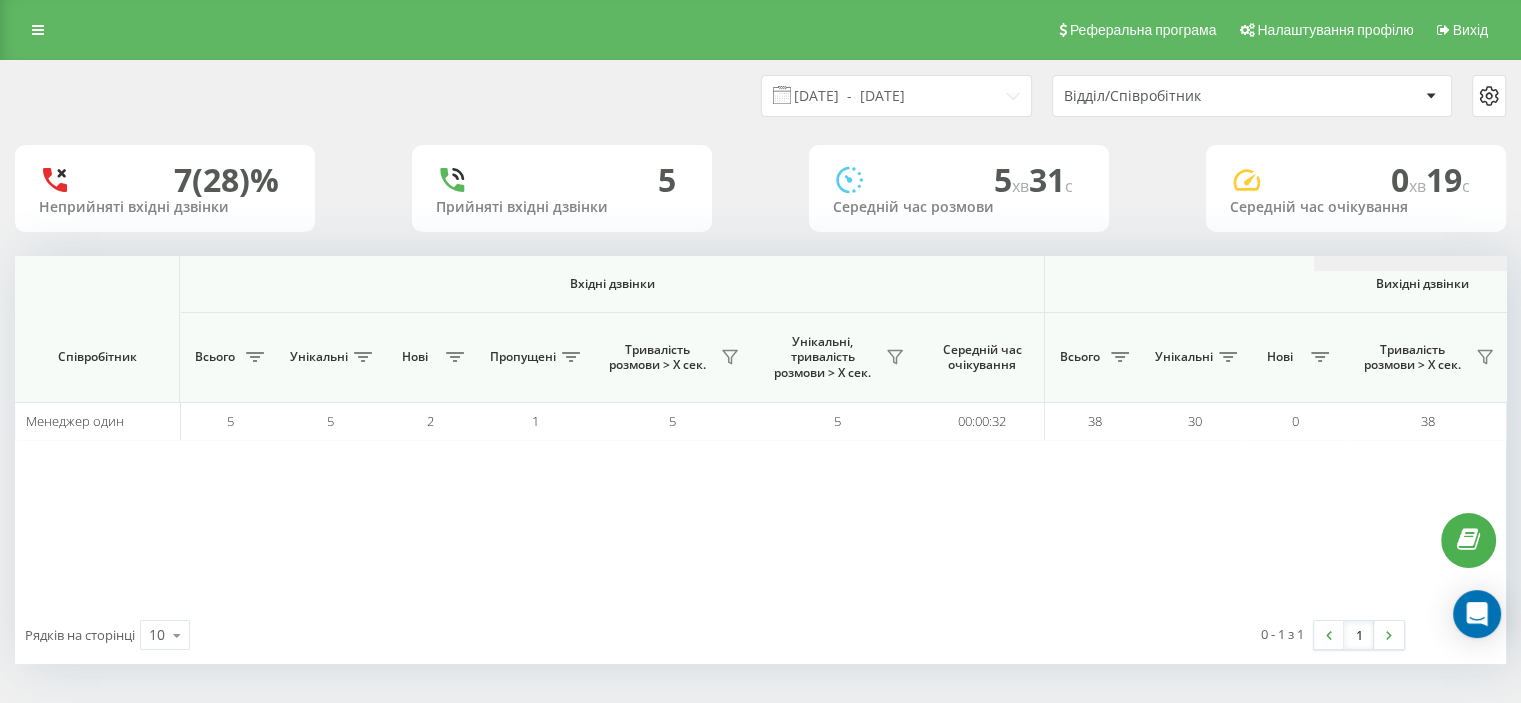 scroll, scrollTop: 0, scrollLeft: 1299, axis: horizontal 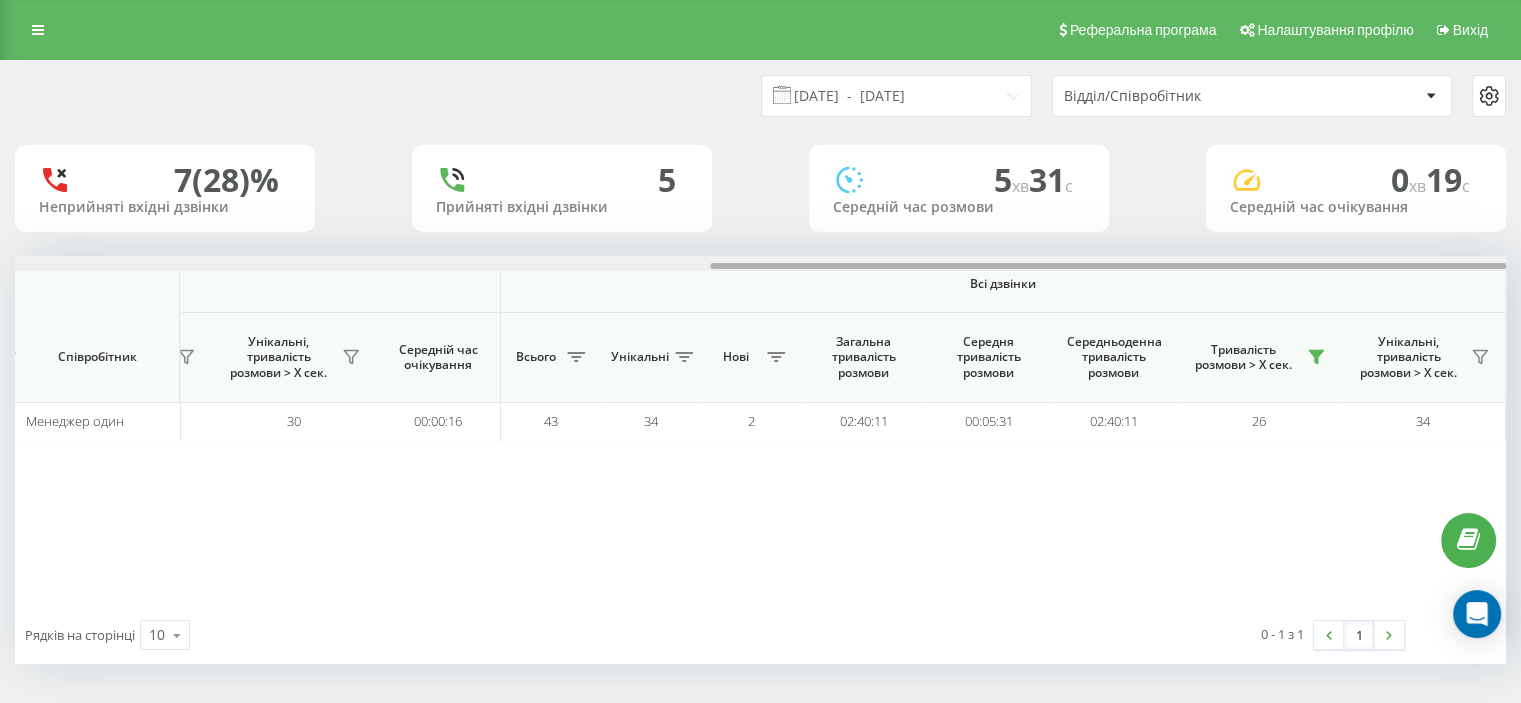 drag, startPoint x: 787, startPoint y: 269, endPoint x: 1358, endPoint y: 269, distance: 571 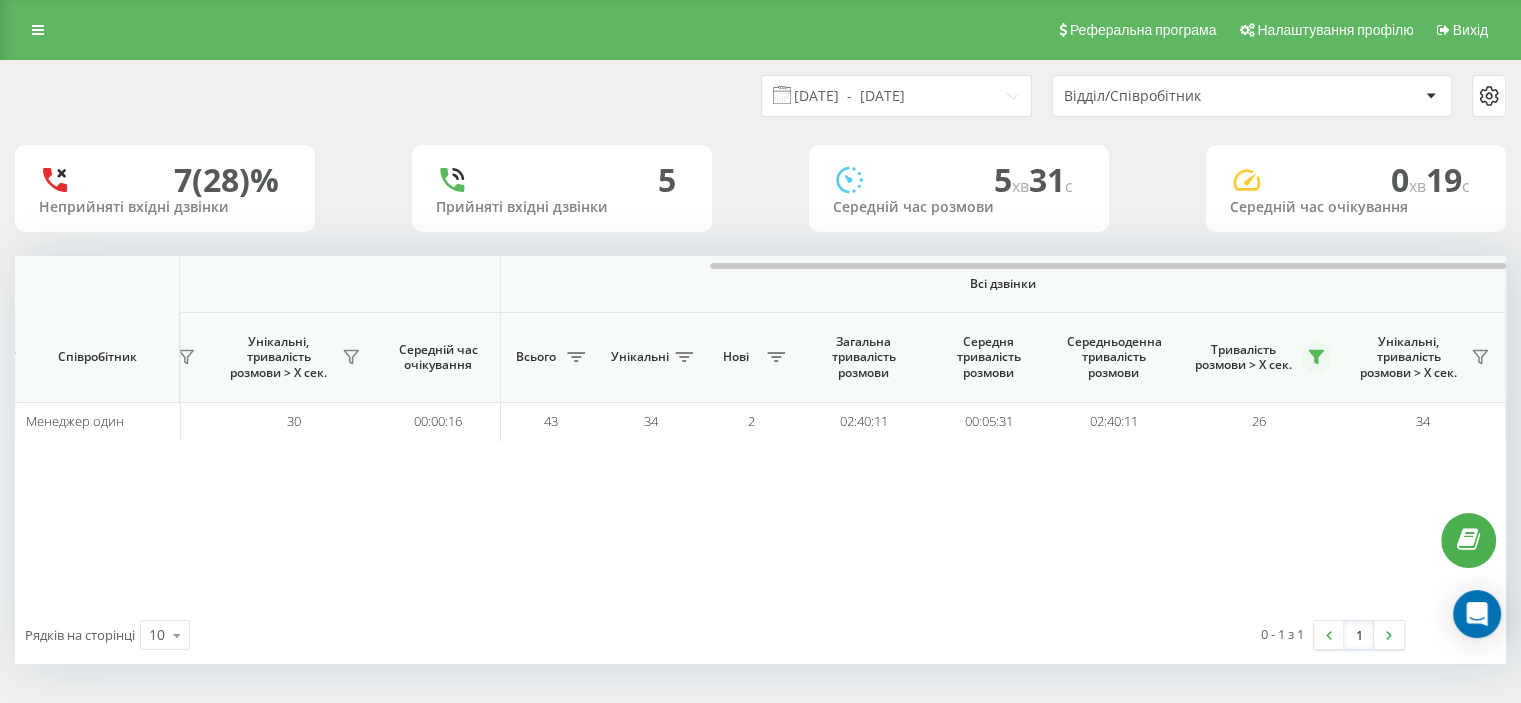 click 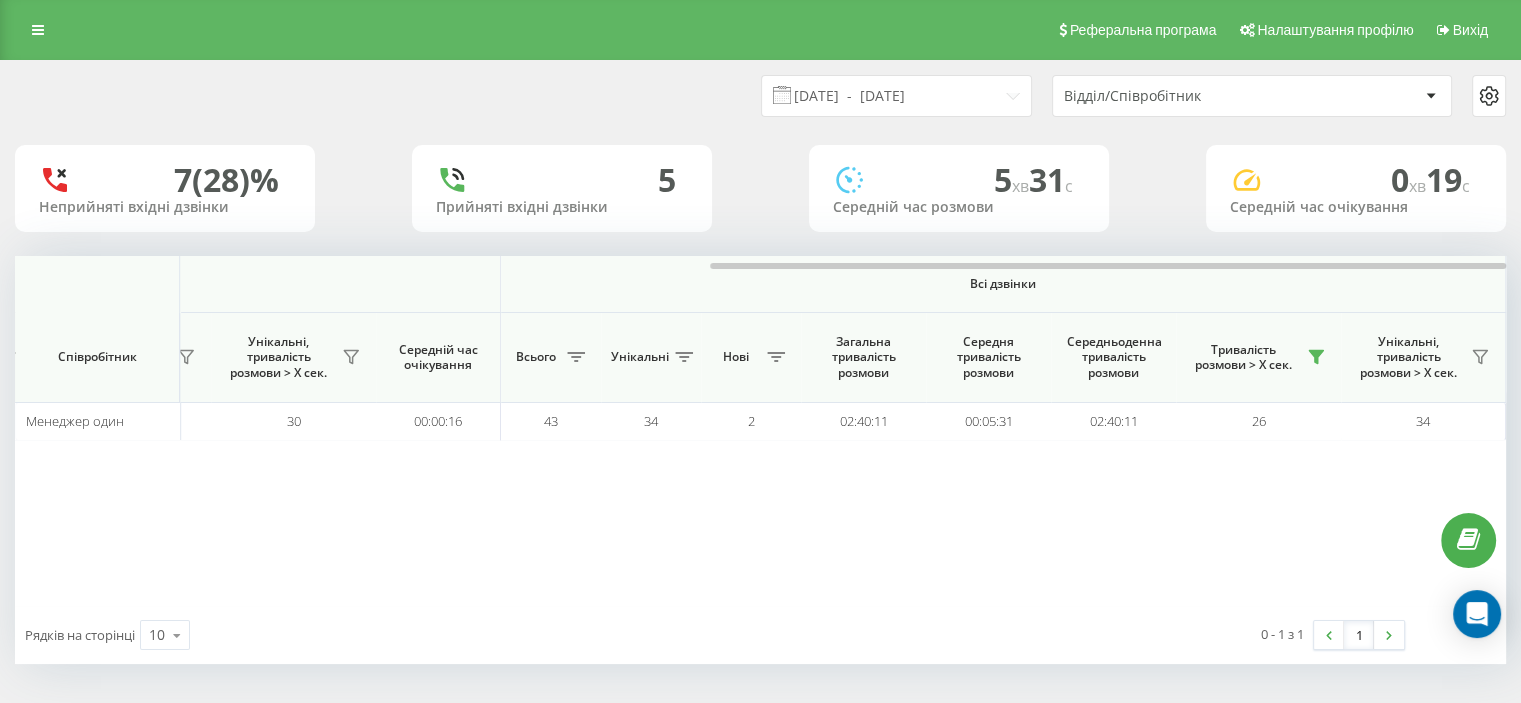 click on "0 - 1 з 1 1" at bounding box center (1139, 635) 